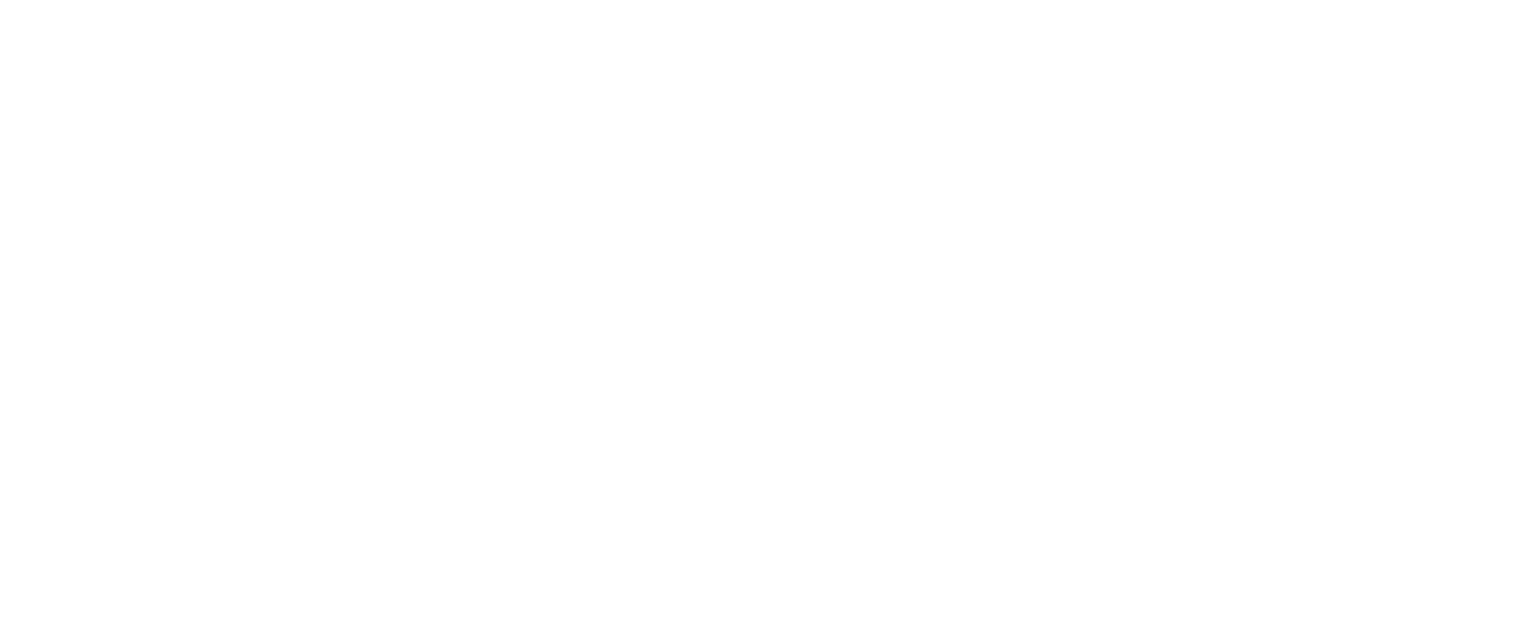 scroll, scrollTop: 0, scrollLeft: 0, axis: both 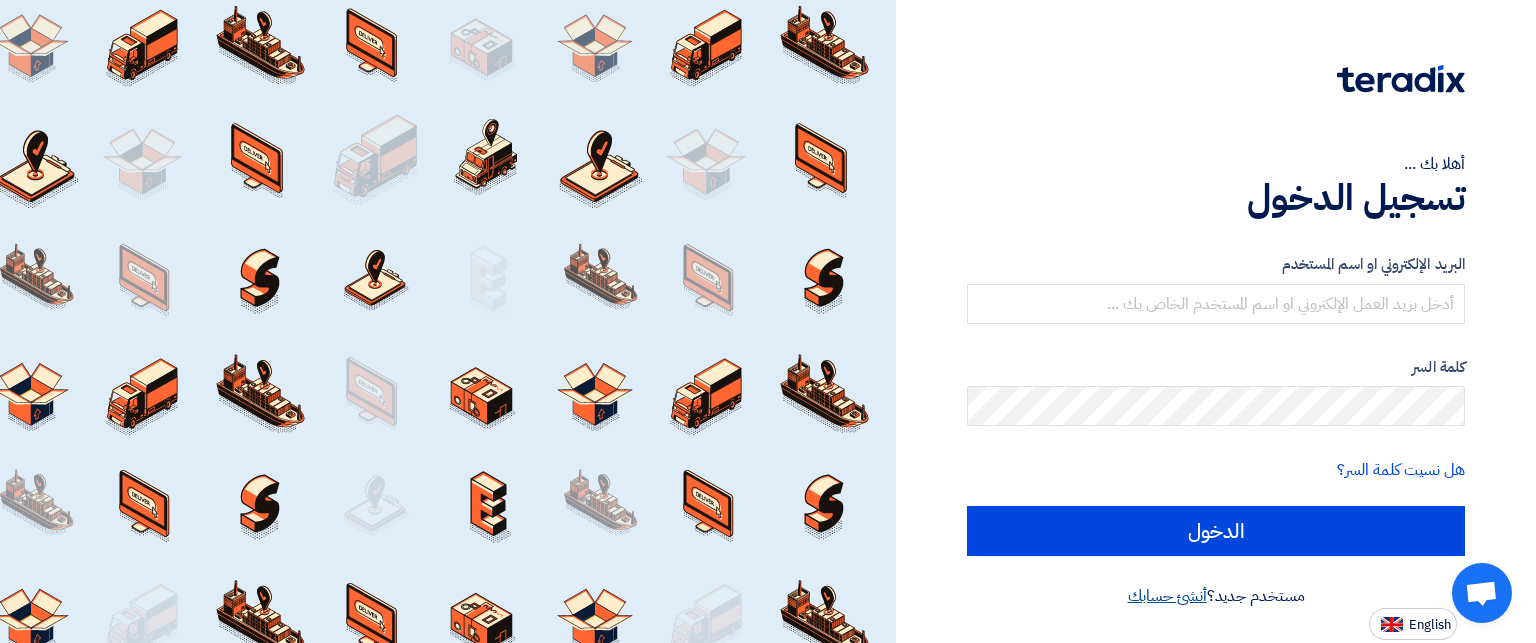 click on "أنشئ حسابك" 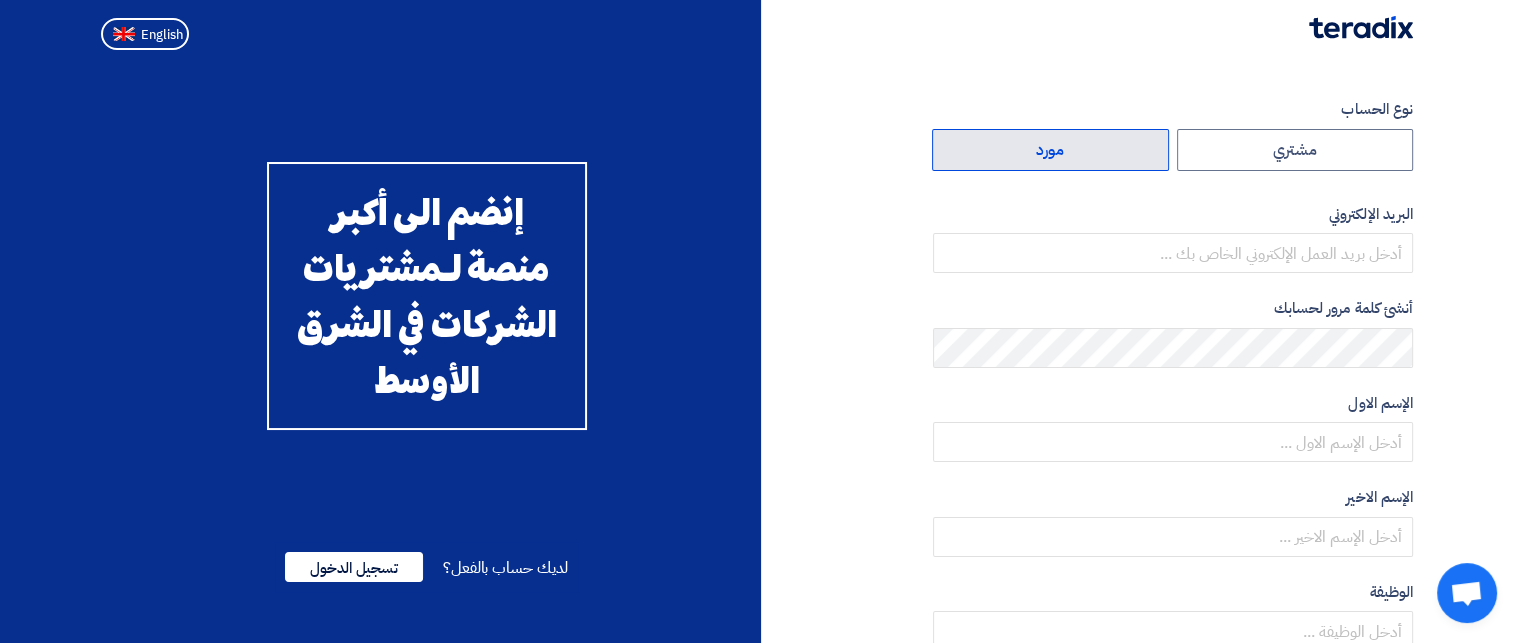 click on "مورد" 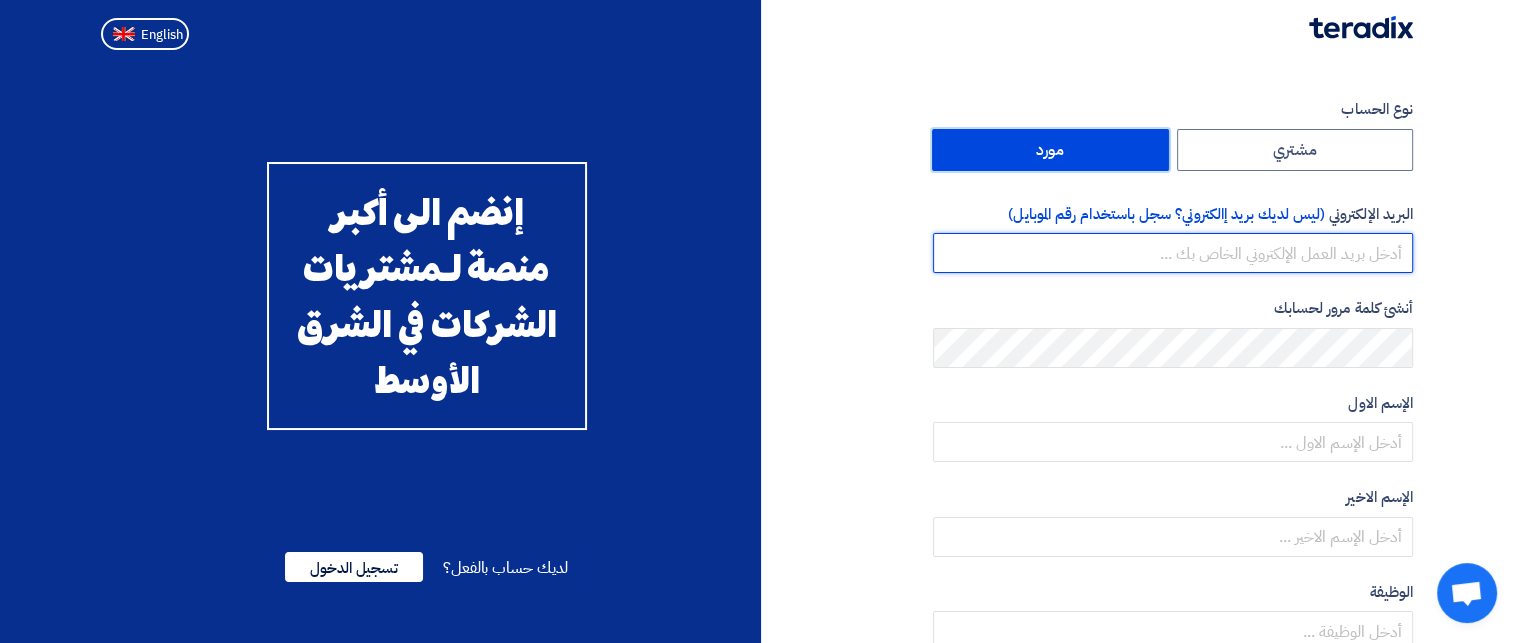 click at bounding box center (1173, 253) 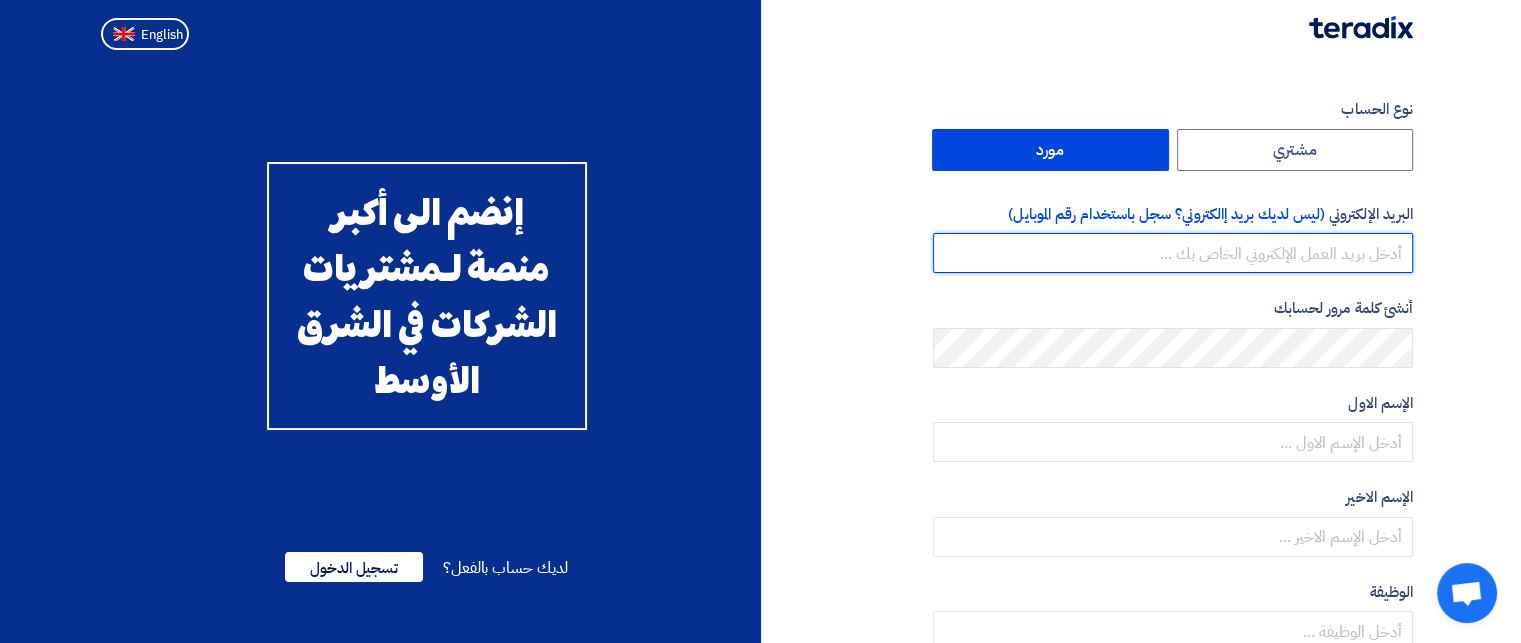 click at bounding box center [1173, 253] 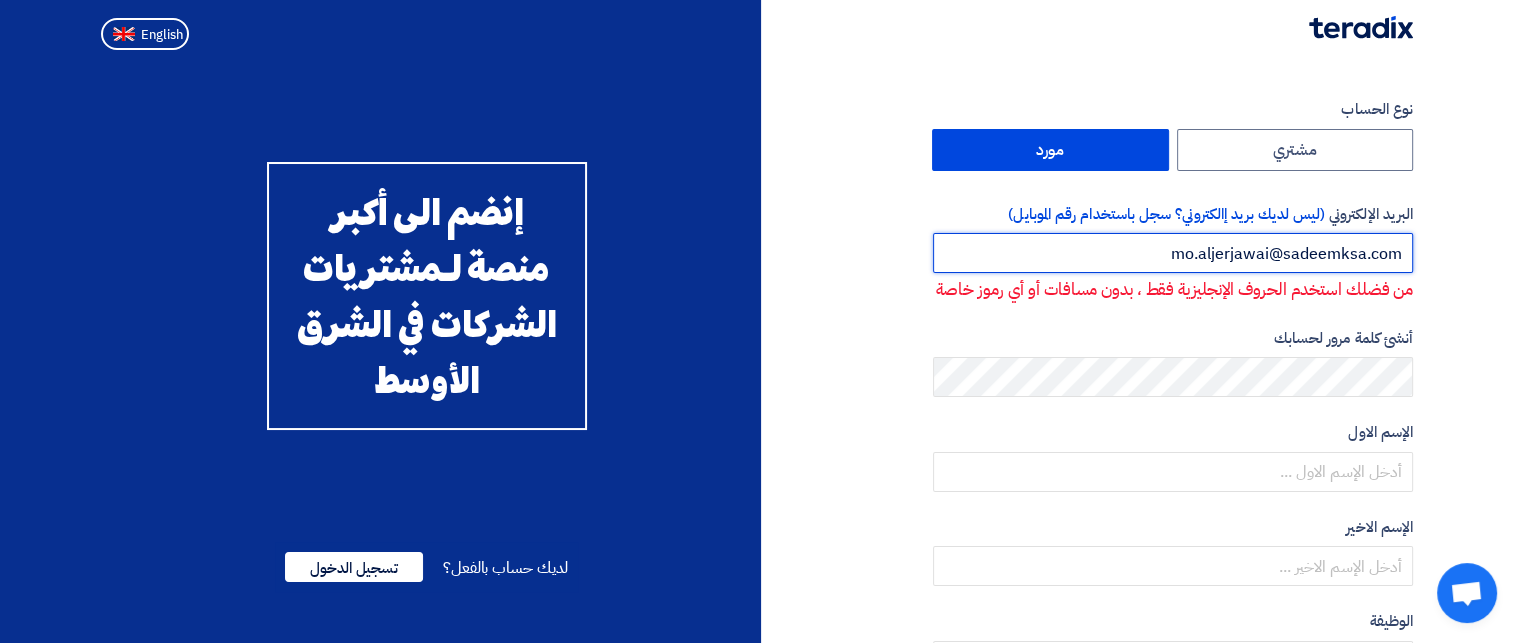 click on "mo.aljerjawai @sadeemksa.com" at bounding box center [1173, 253] 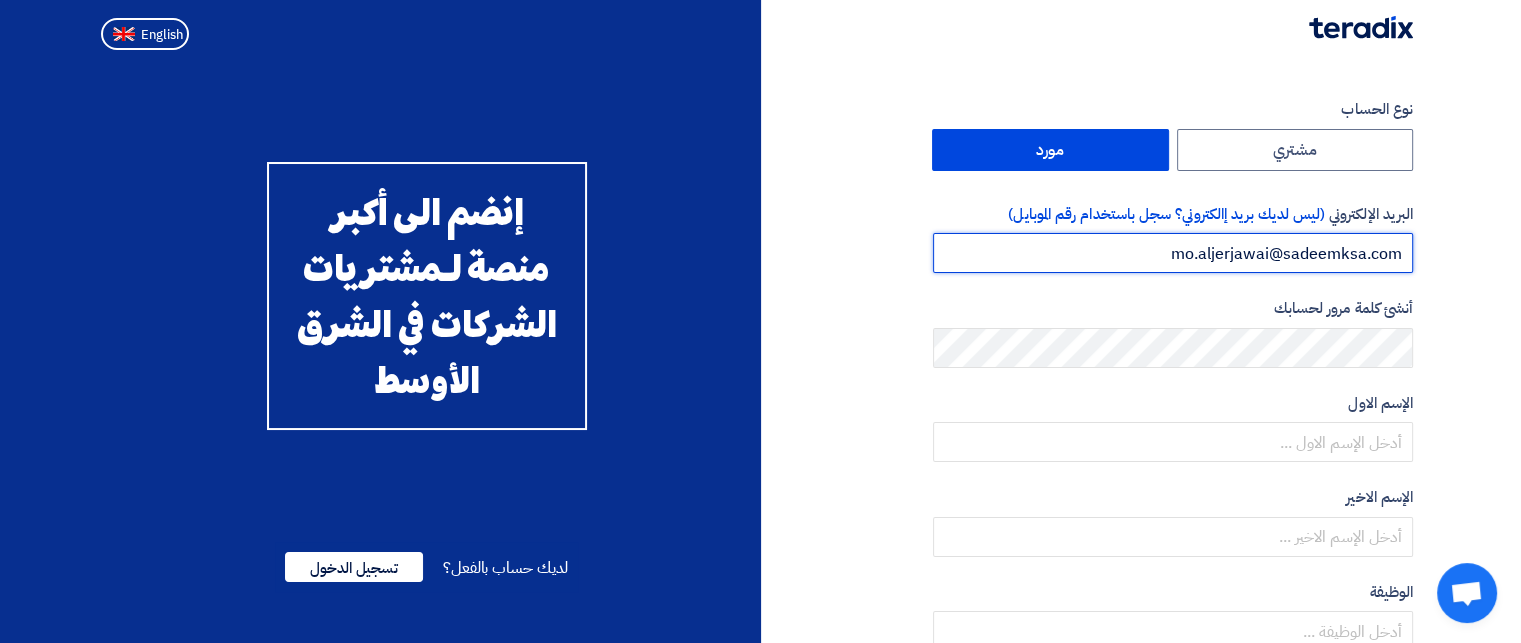 type on "mo.aljerjawai@sadeemksa.com" 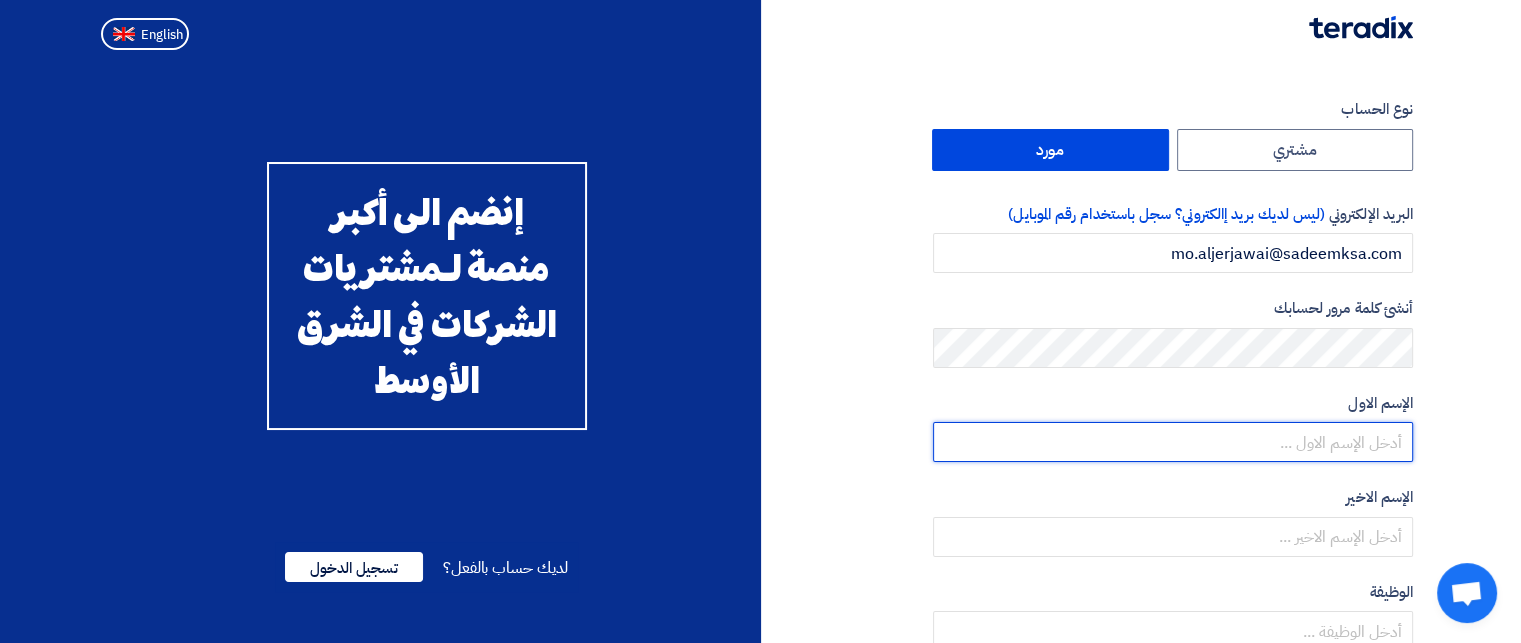 click at bounding box center (1173, 442) 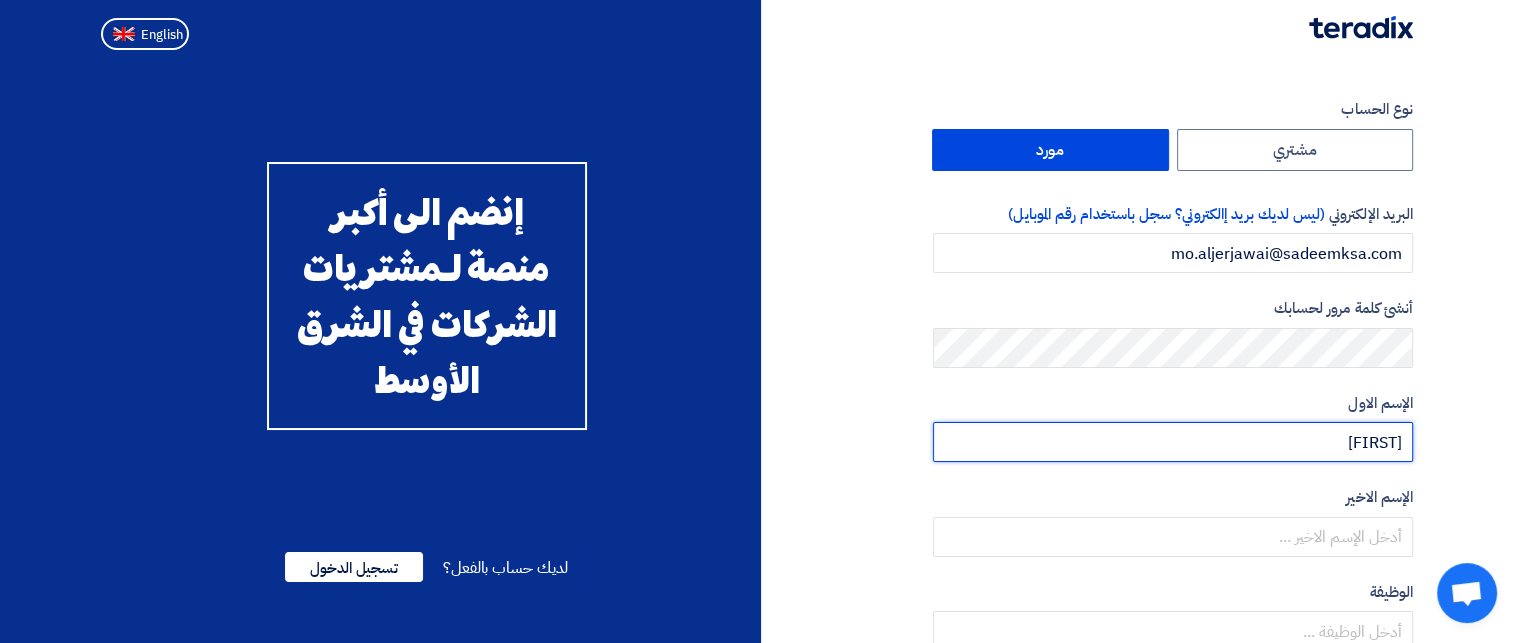 scroll, scrollTop: 100, scrollLeft: 0, axis: vertical 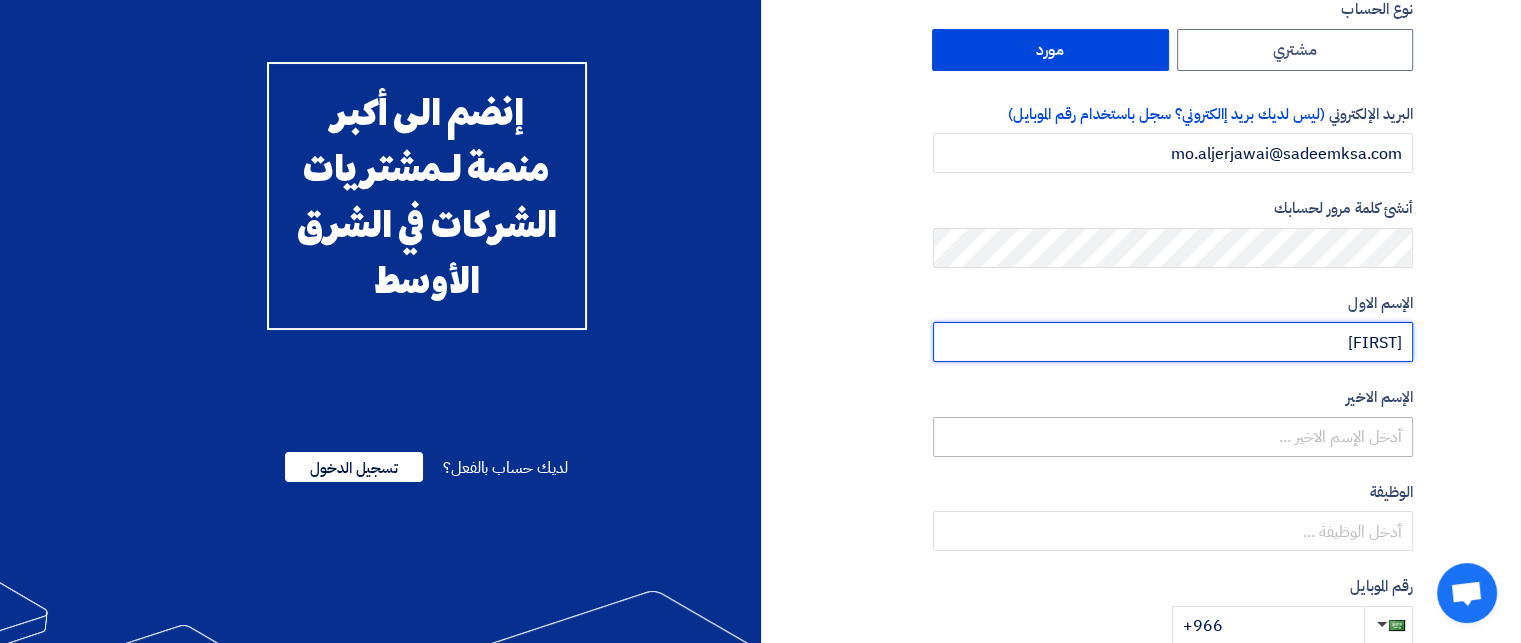 type on "mohammed" 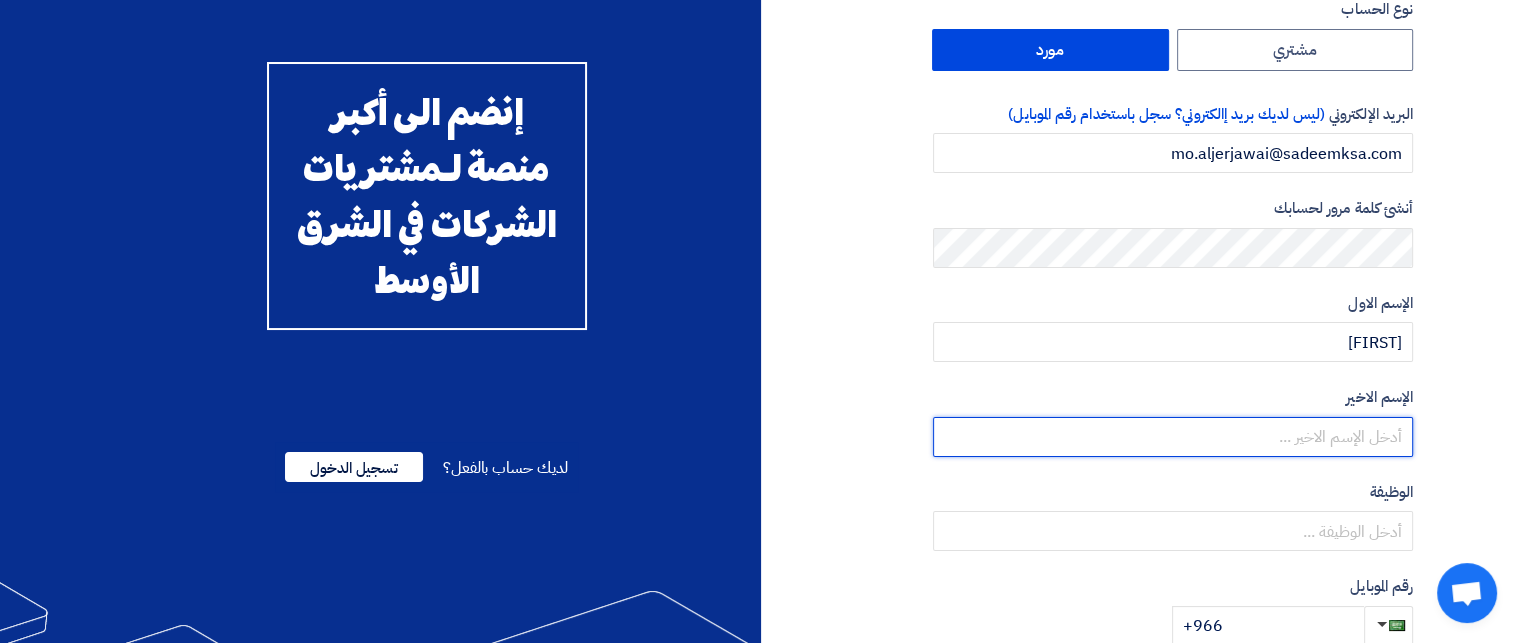 click at bounding box center [1173, 437] 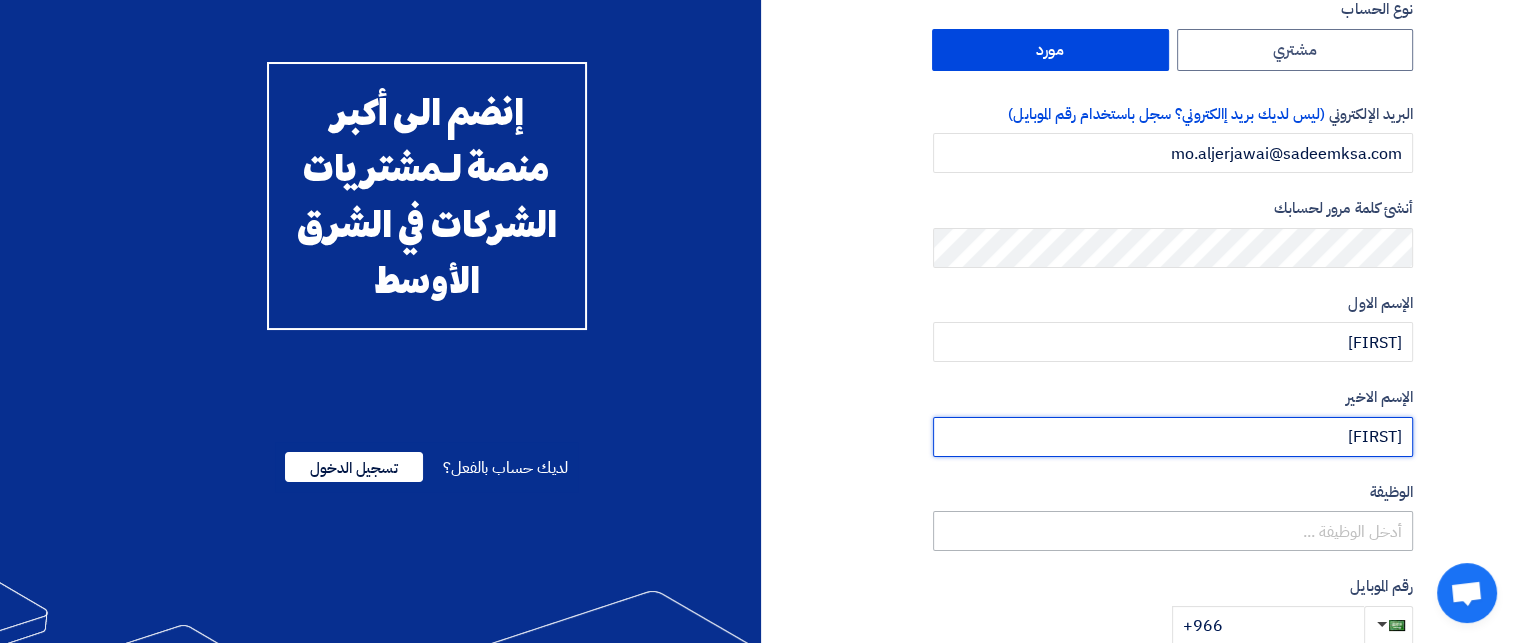 type on "abdulaziz" 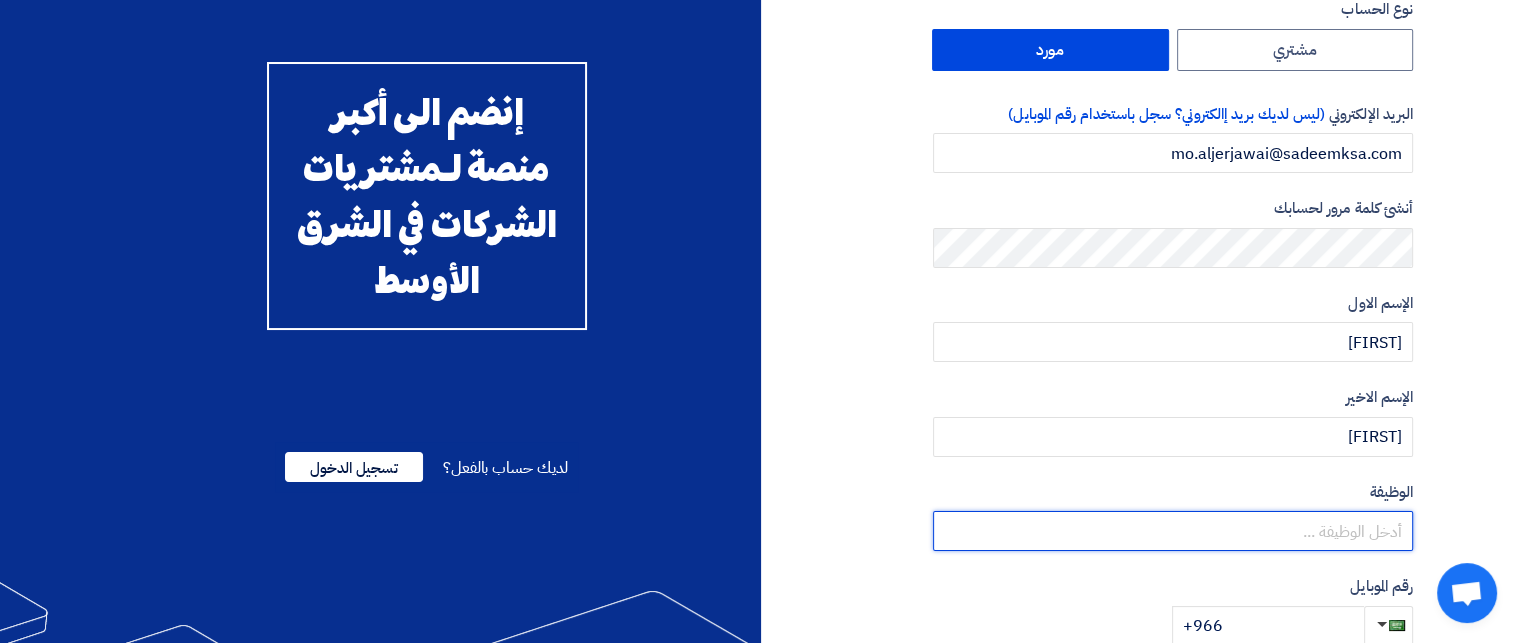 click at bounding box center (1173, 531) 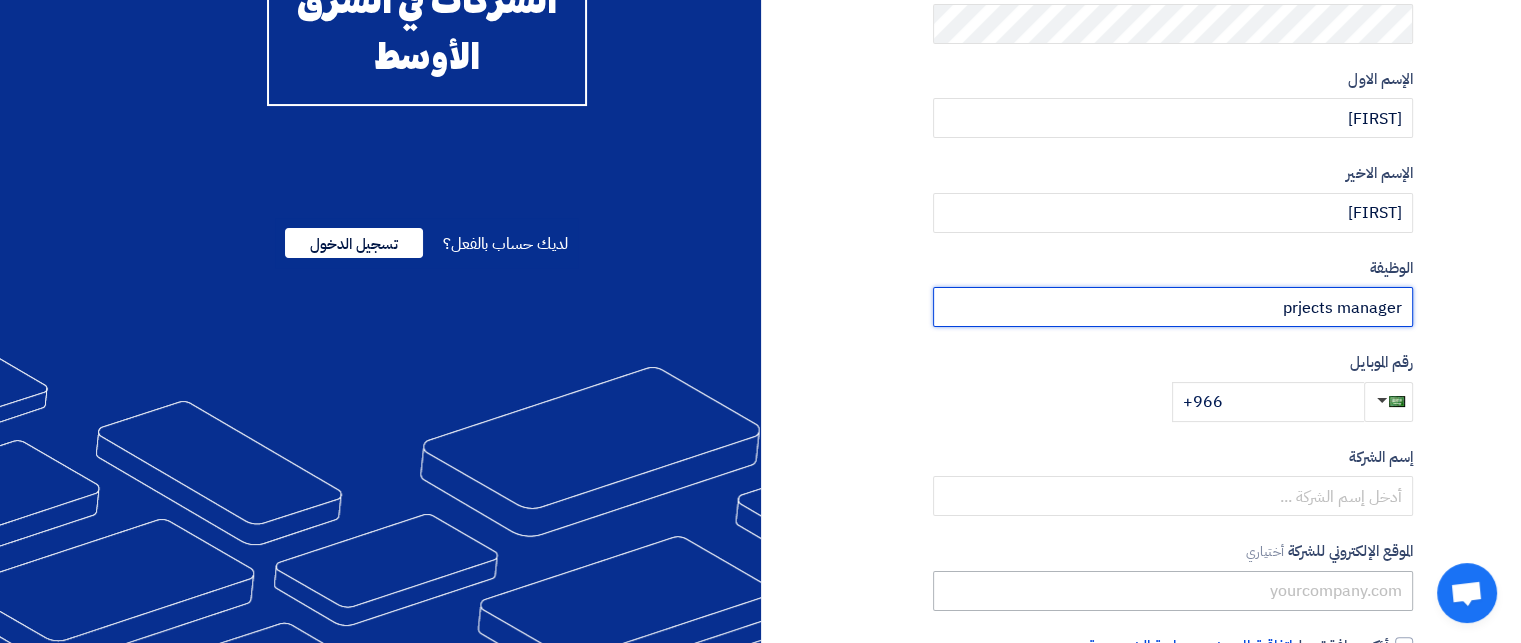 scroll, scrollTop: 400, scrollLeft: 0, axis: vertical 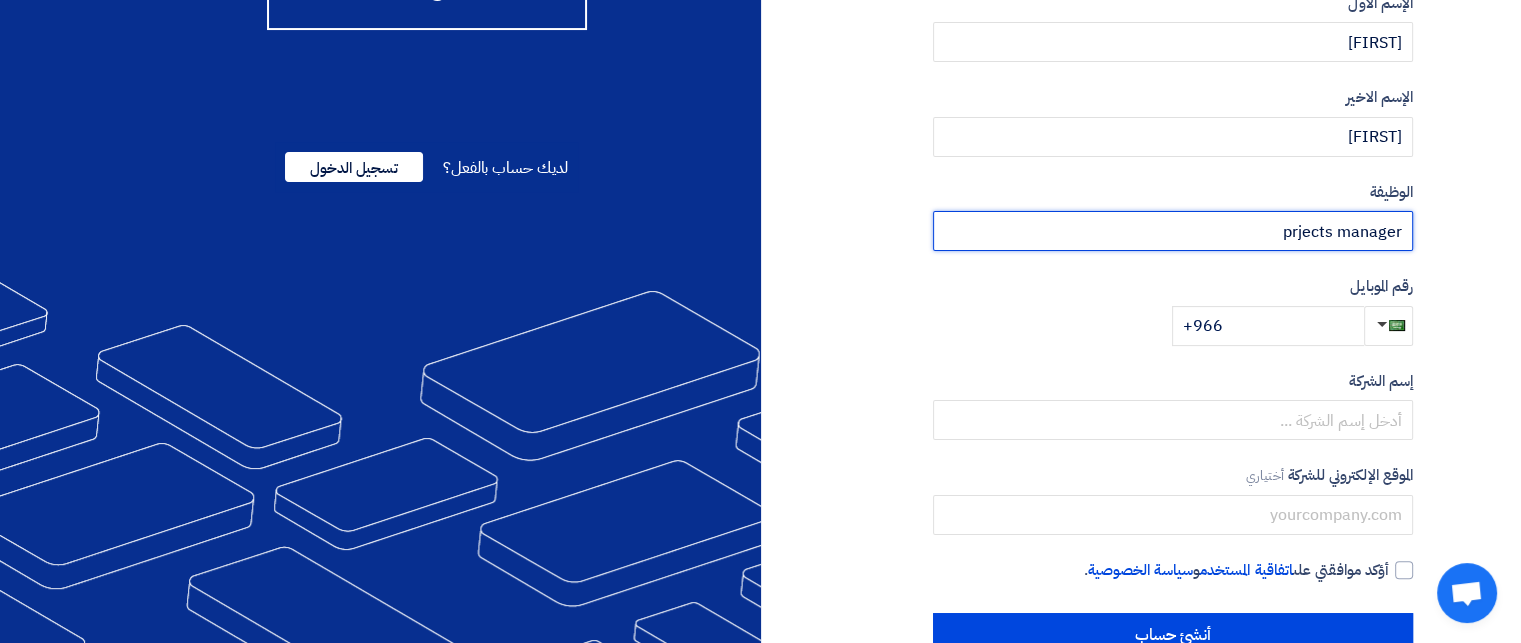 type on "prjects manager" 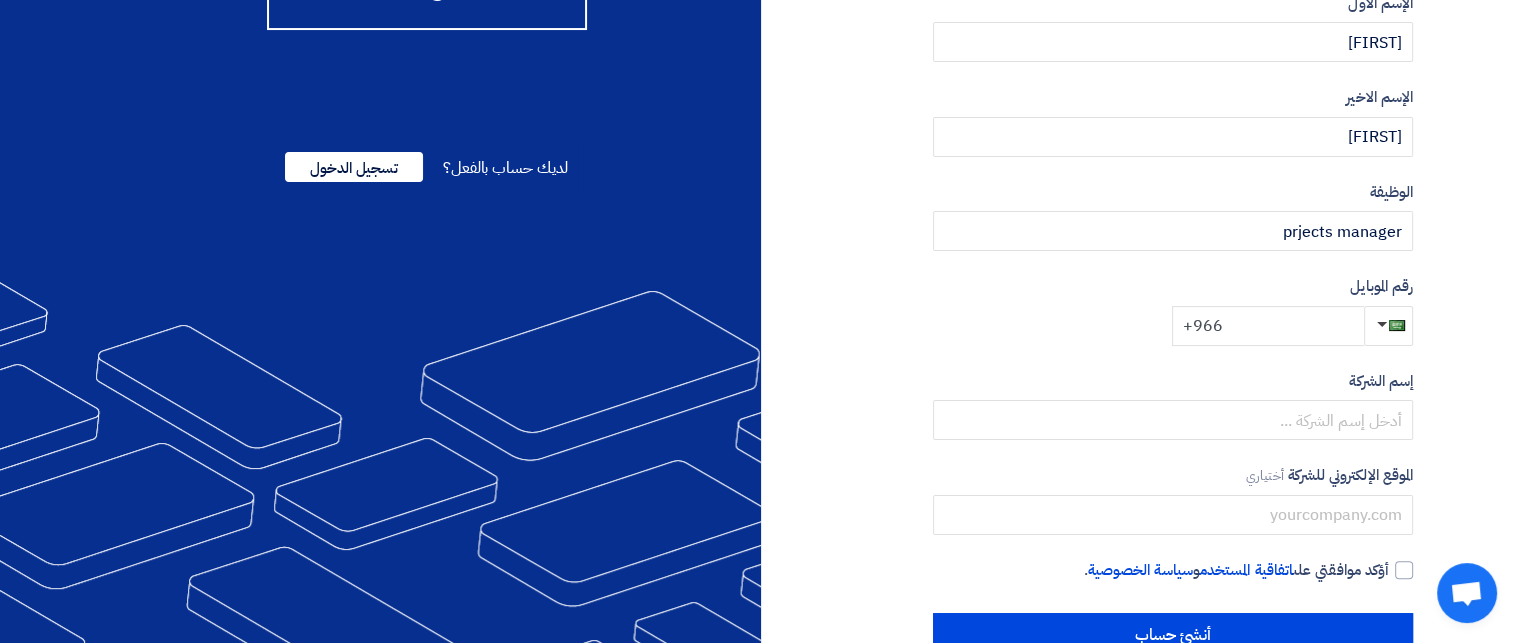 click on "+966" 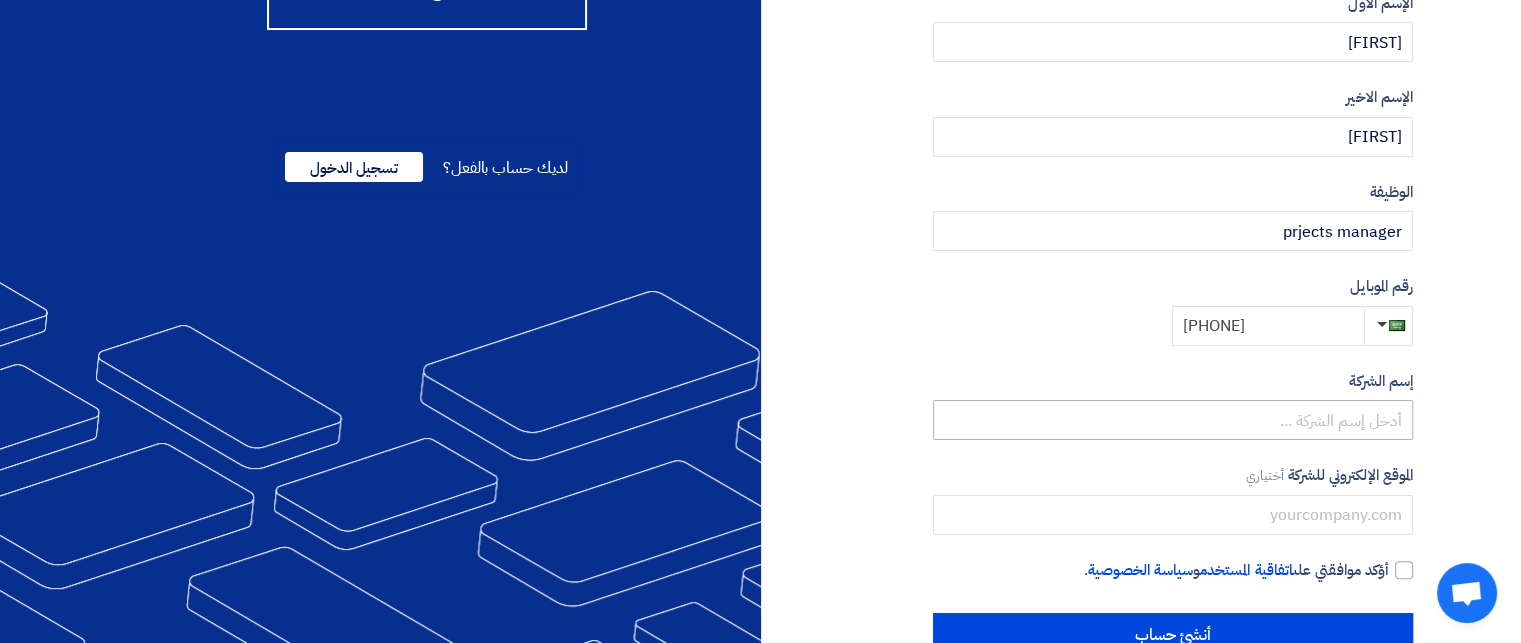 type on "+966 583584475" 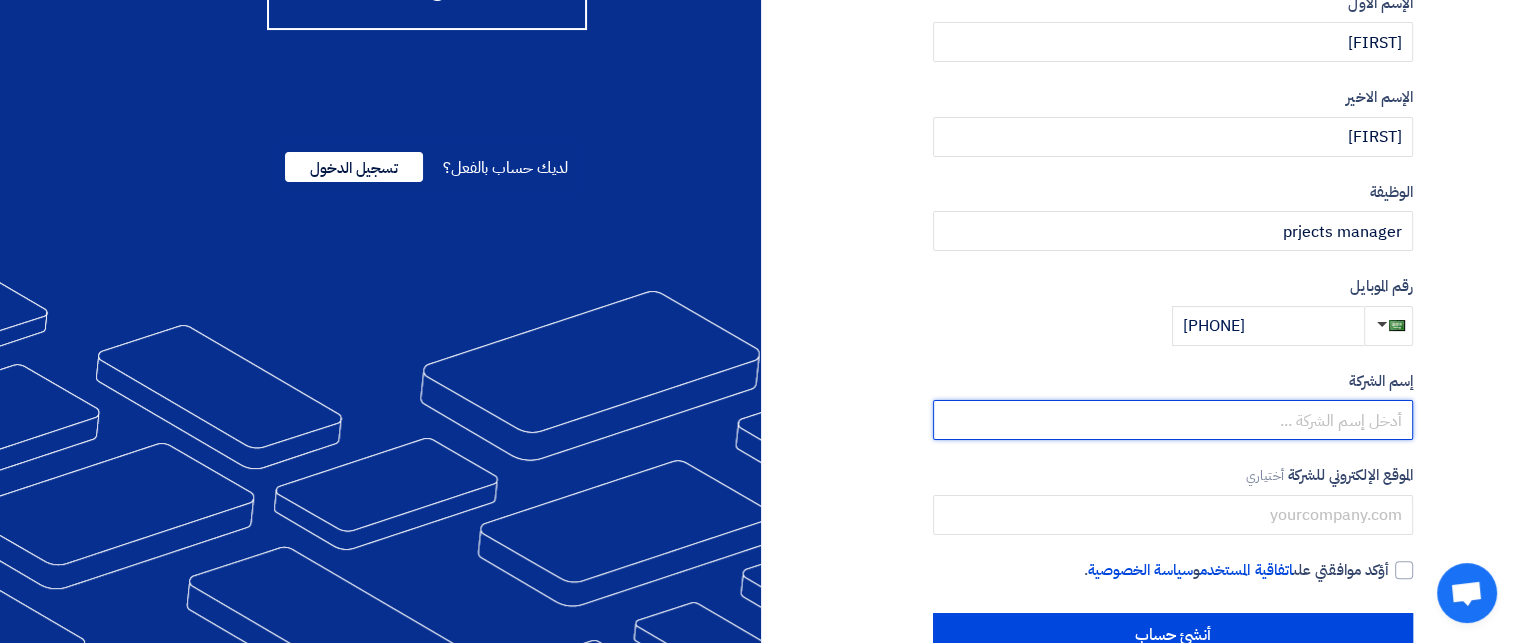 click at bounding box center [1173, 420] 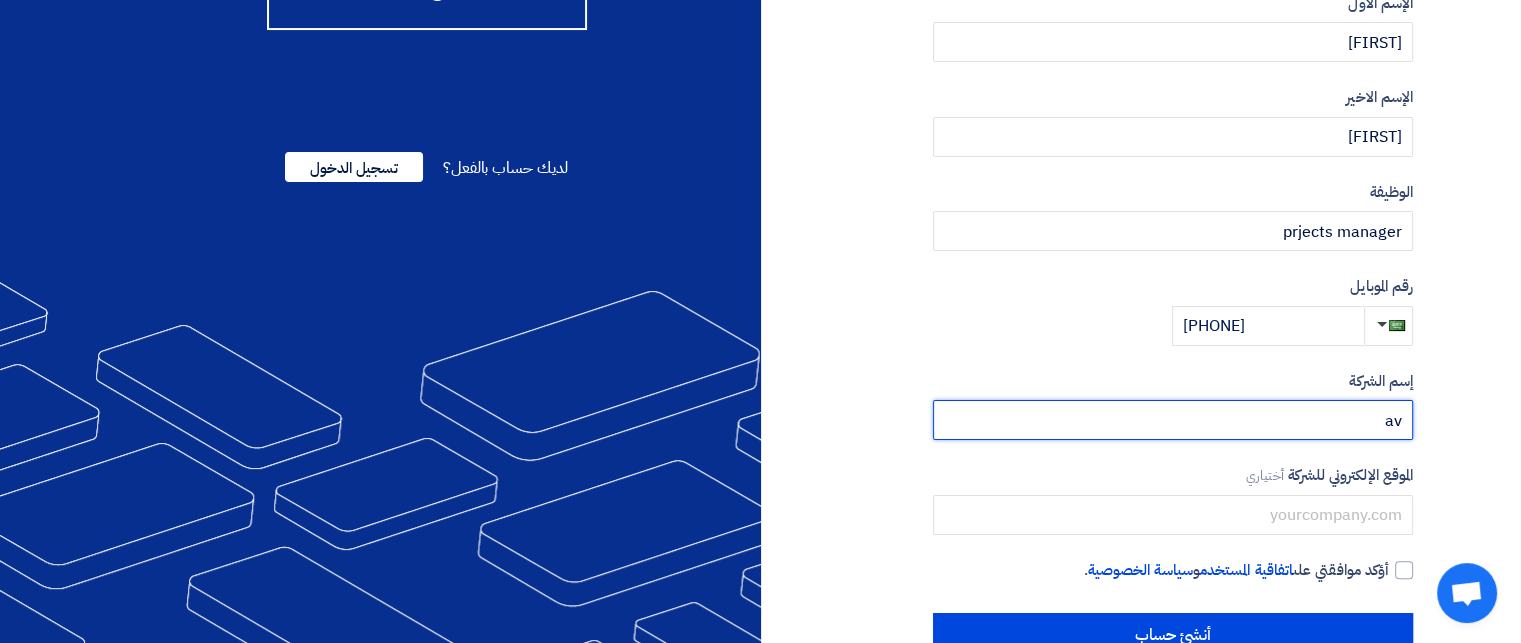 type on "a" 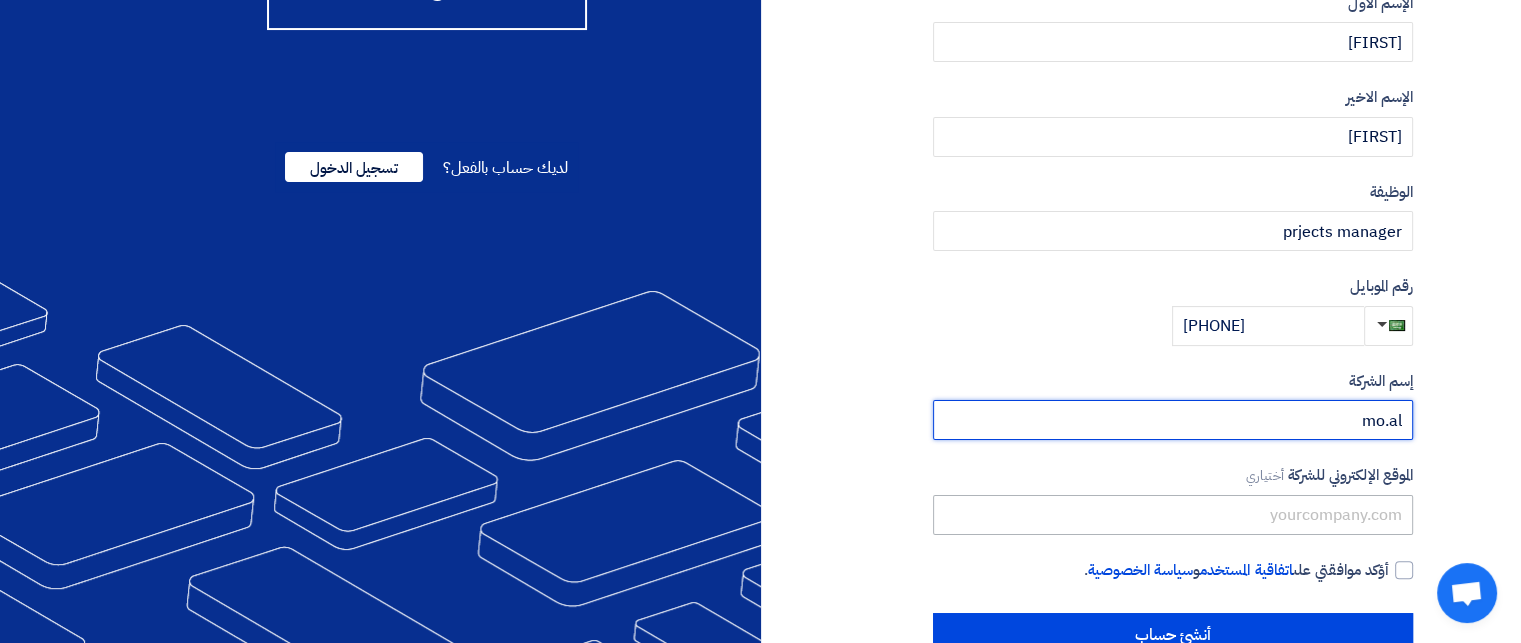 type on "شركة سديم السعودية للتجارة والمقاولات" 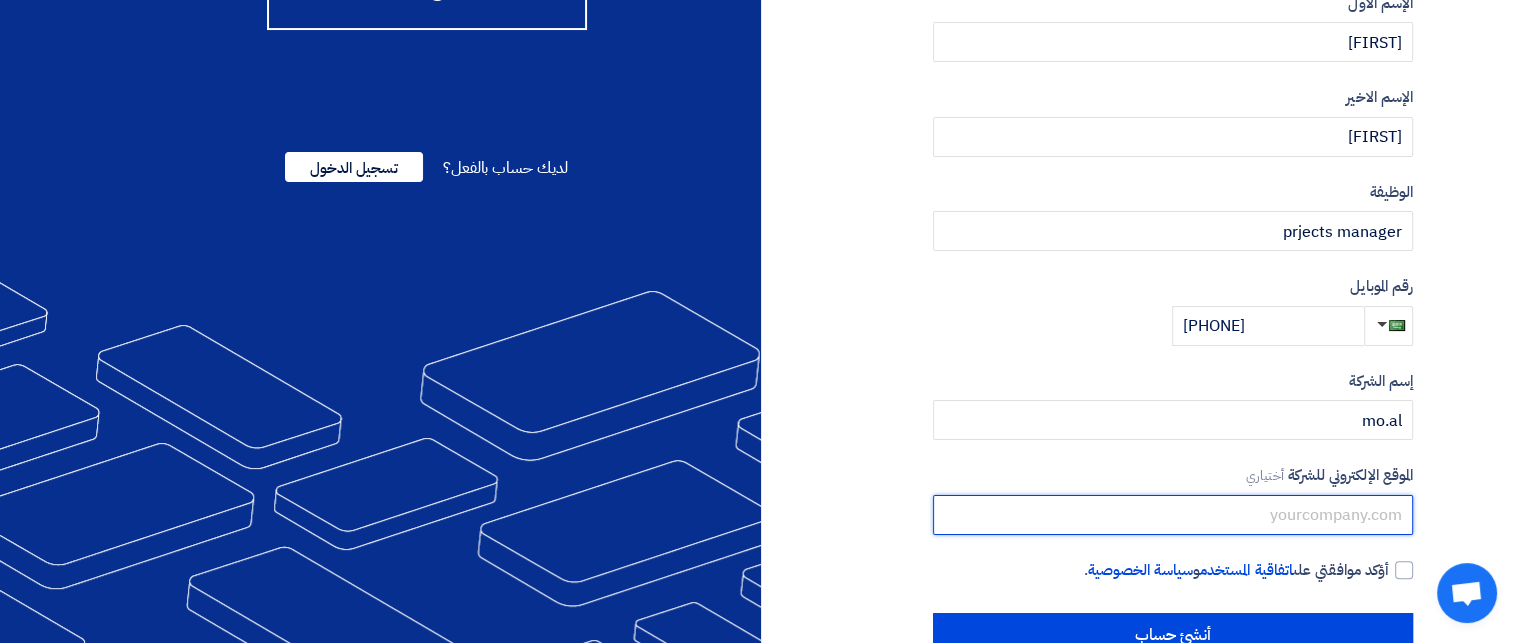 click at bounding box center [1173, 515] 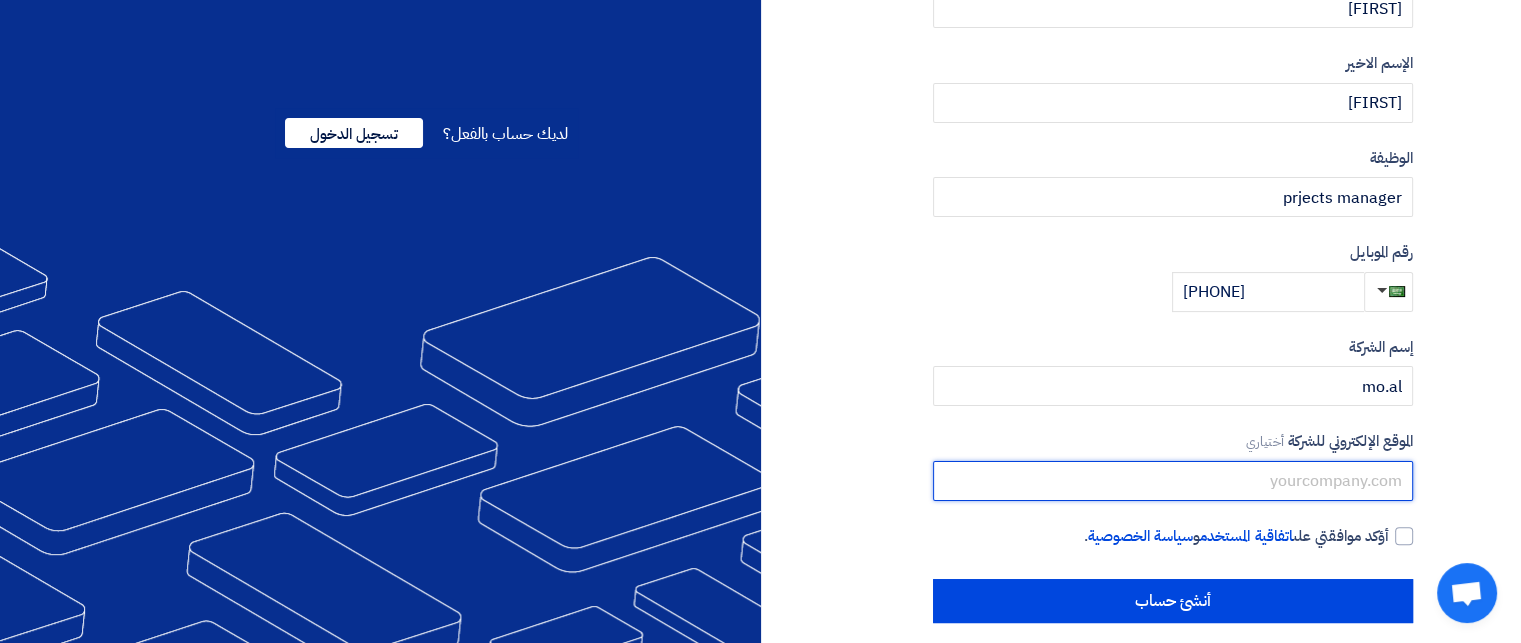 scroll, scrollTop: 452, scrollLeft: 0, axis: vertical 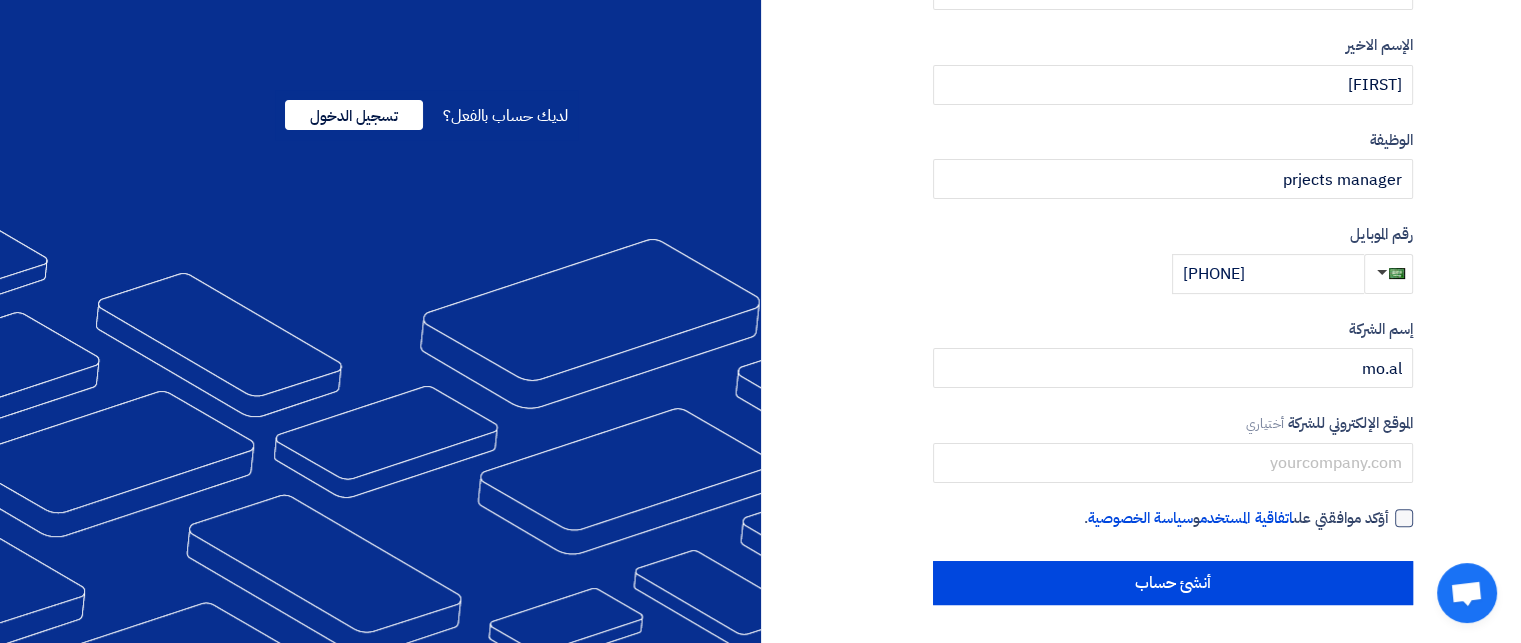 click 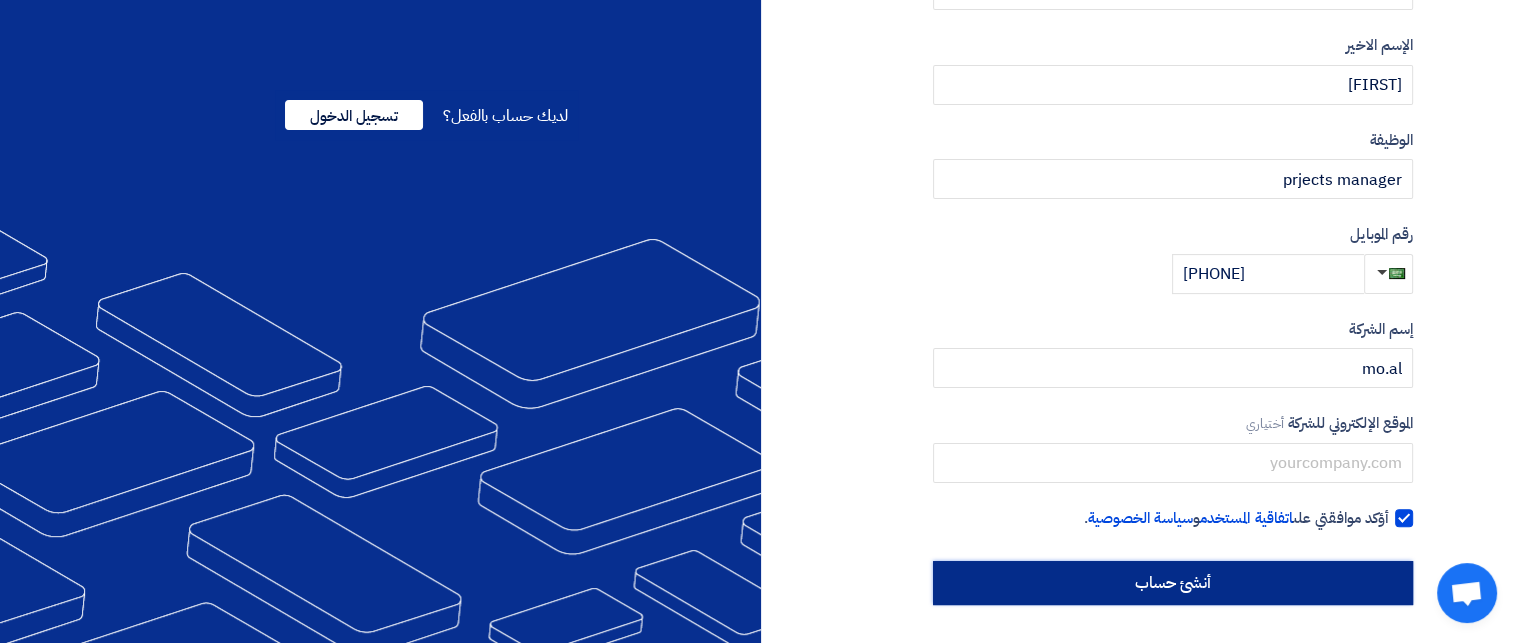 click on "أنشئ حساب" 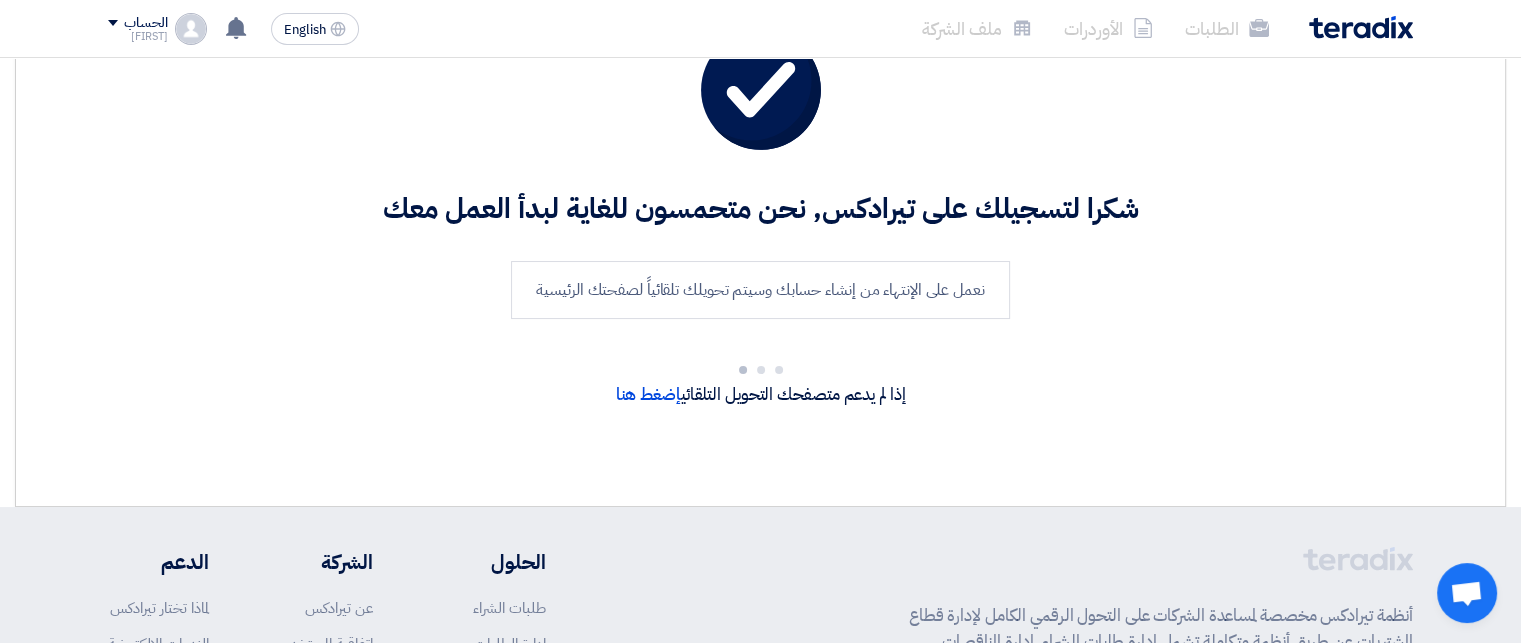 scroll, scrollTop: 0, scrollLeft: 0, axis: both 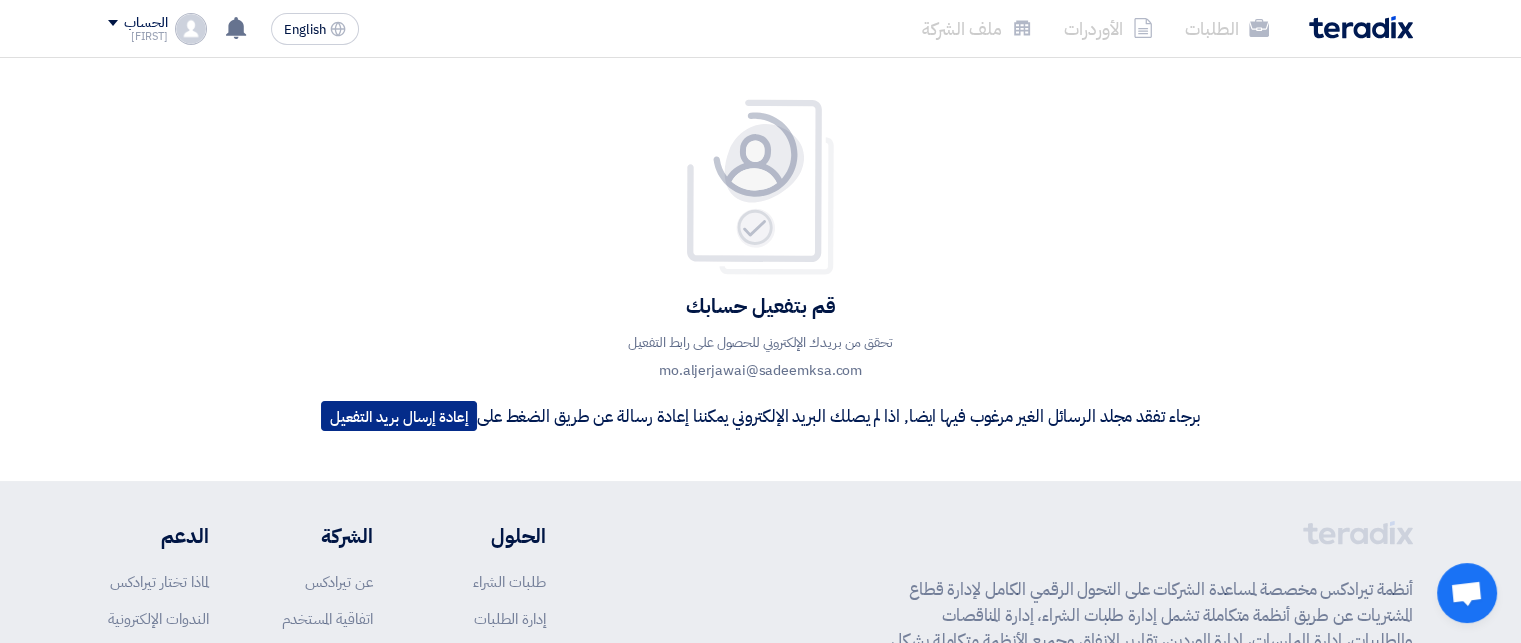 click on "إعادة إرسال بريد التفعيل" 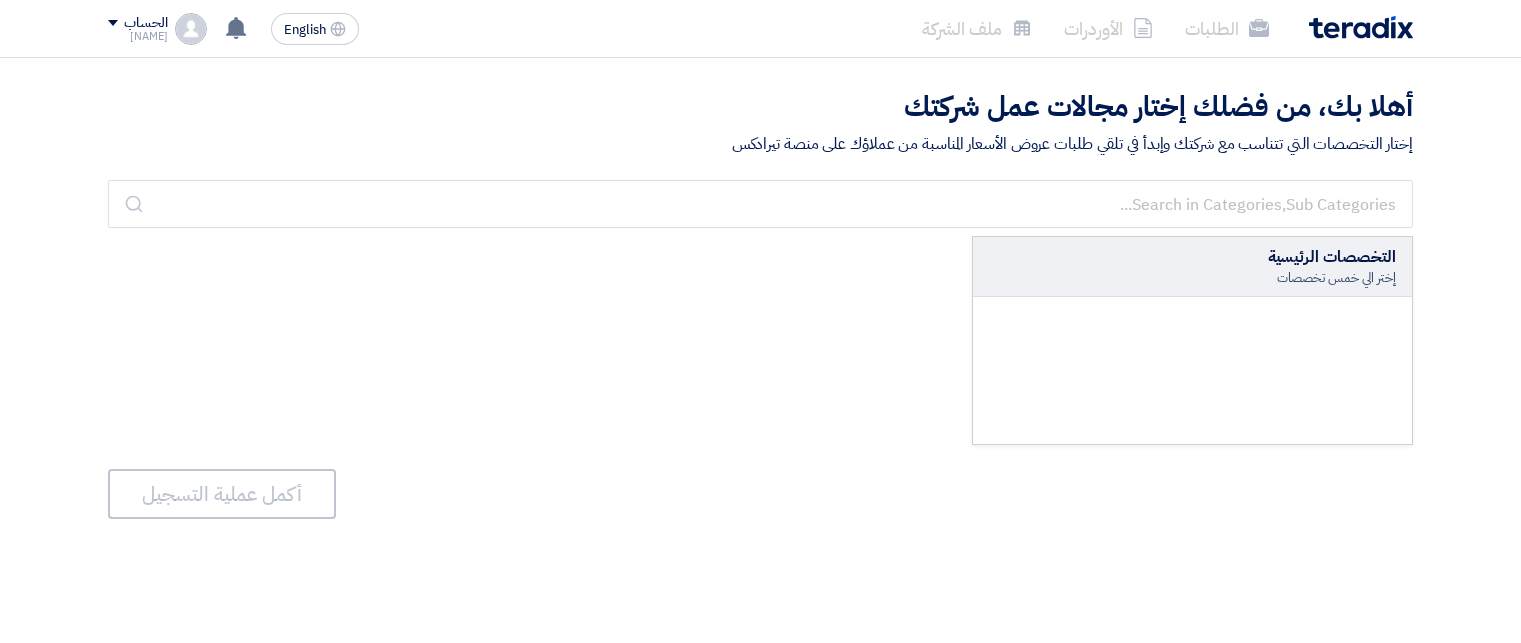 scroll, scrollTop: 0, scrollLeft: 0, axis: both 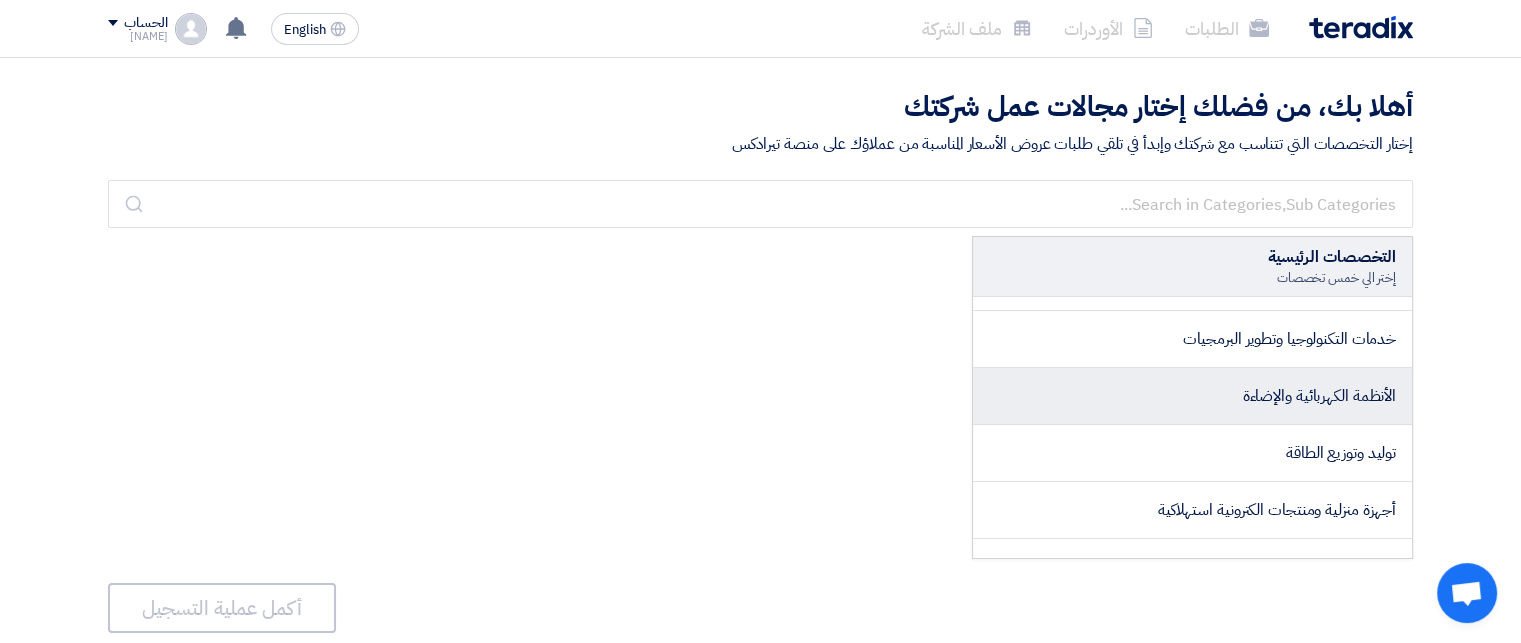 click on "الأنظمة الكهربائية والإضاءة" 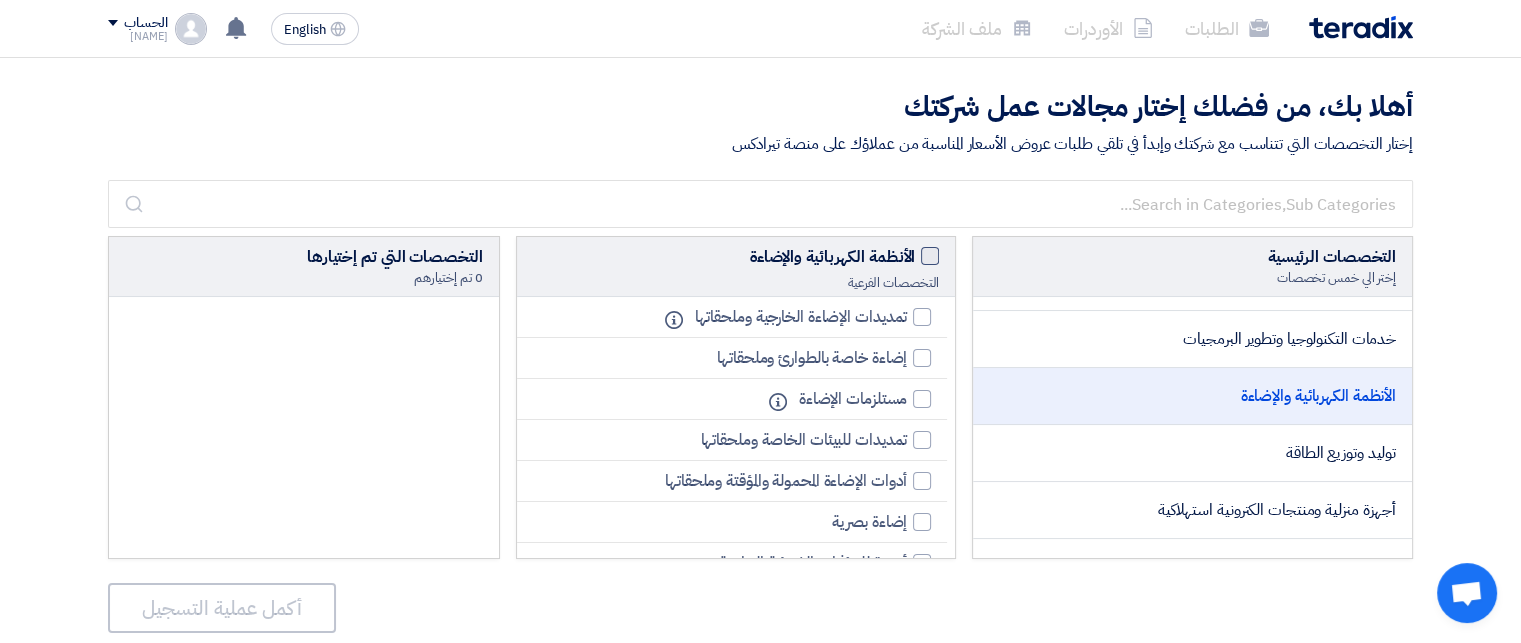 click 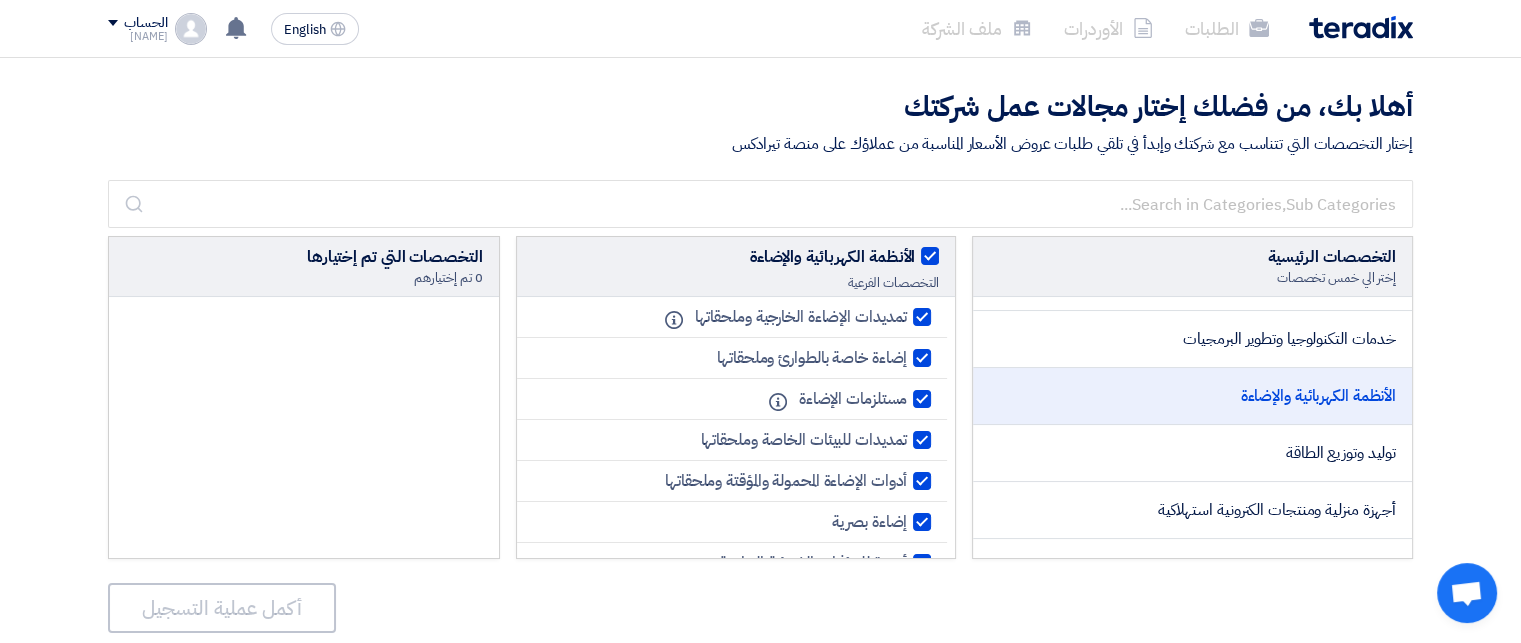 checkbox on "true" 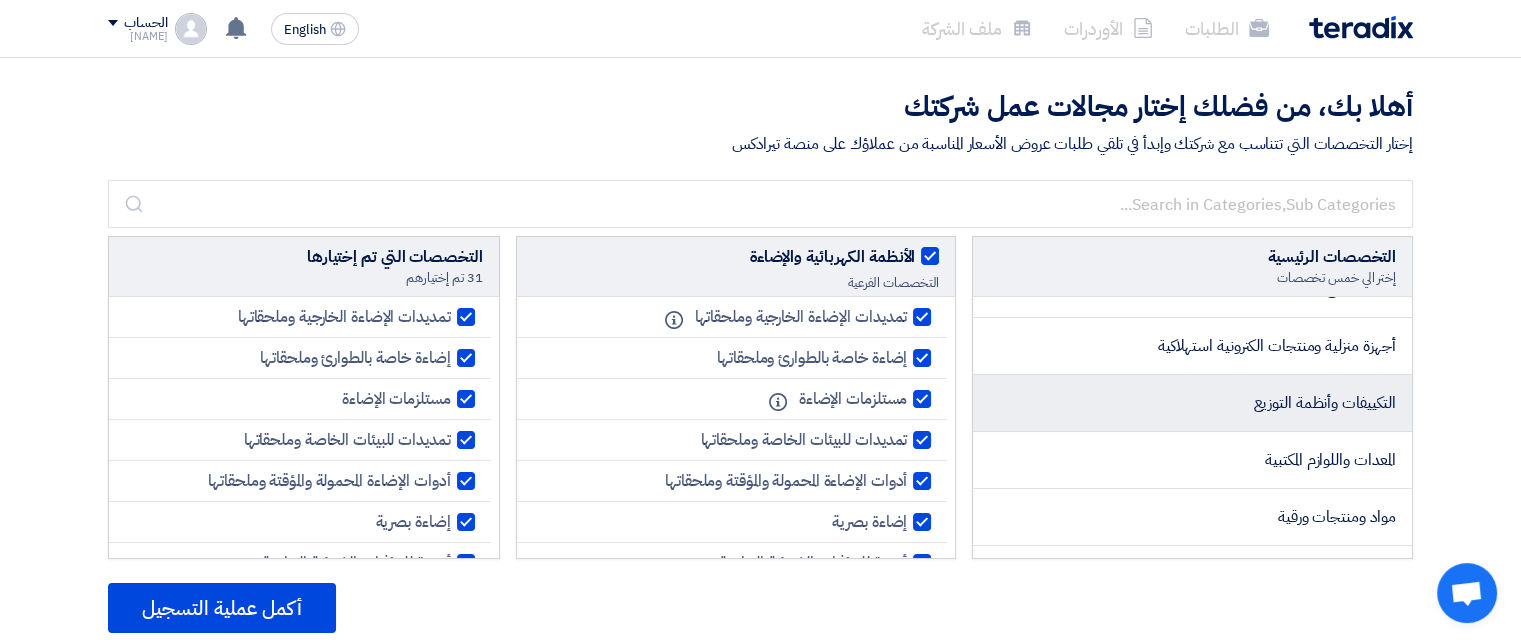 scroll, scrollTop: 300, scrollLeft: 0, axis: vertical 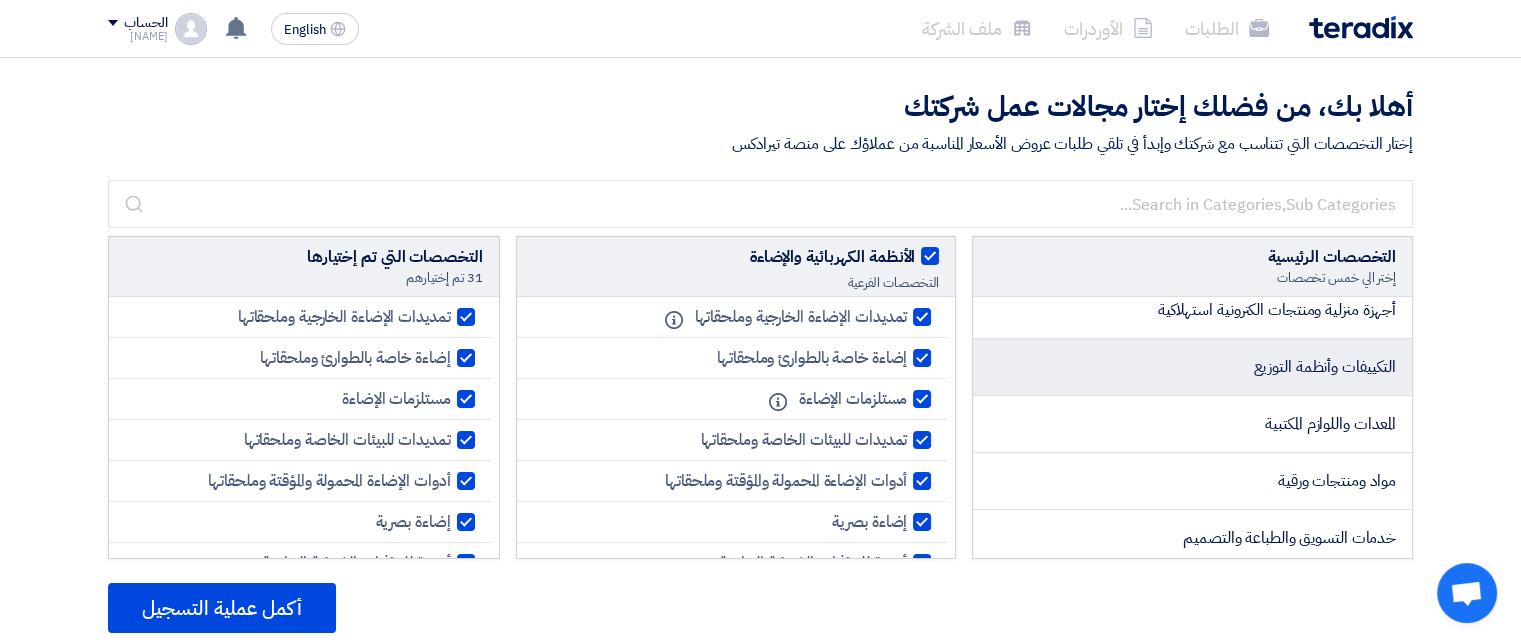 click on "التكييفات وأنظمة التوزيع" 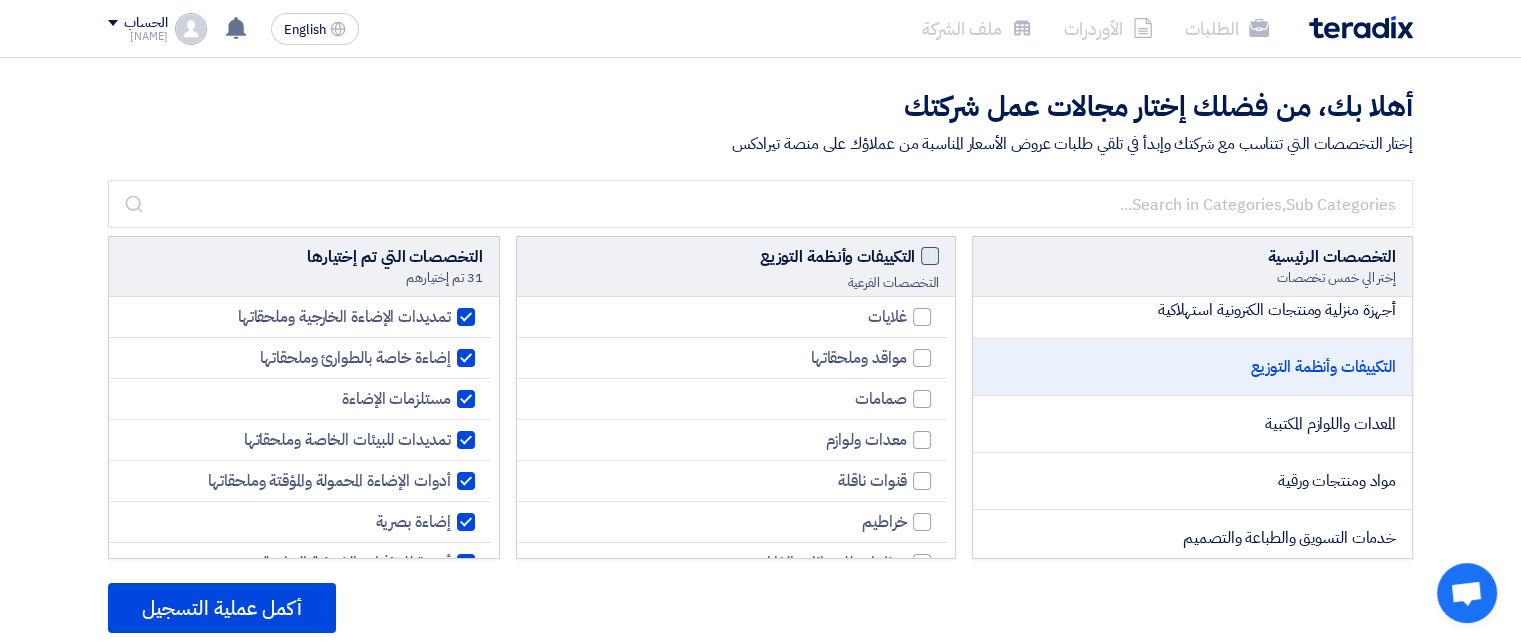 click on "التكييفات وأنظمة التوزيع" 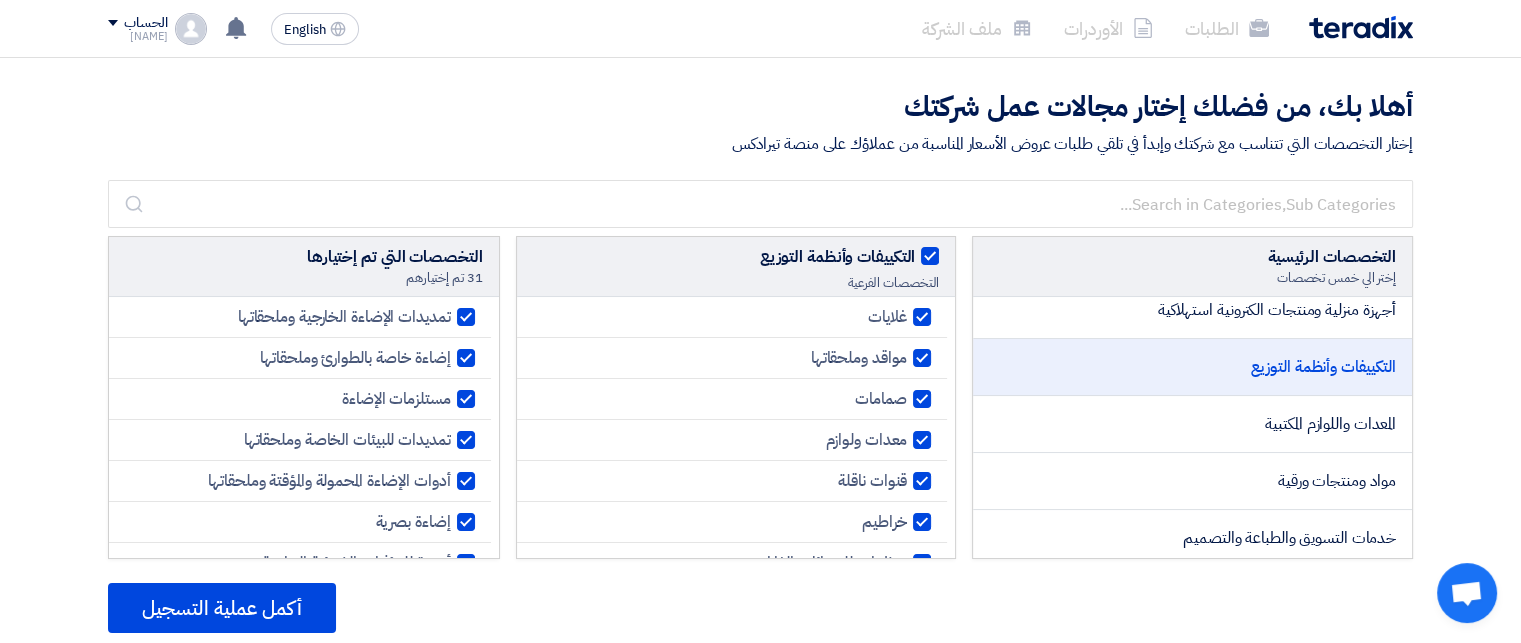 checkbox on "true" 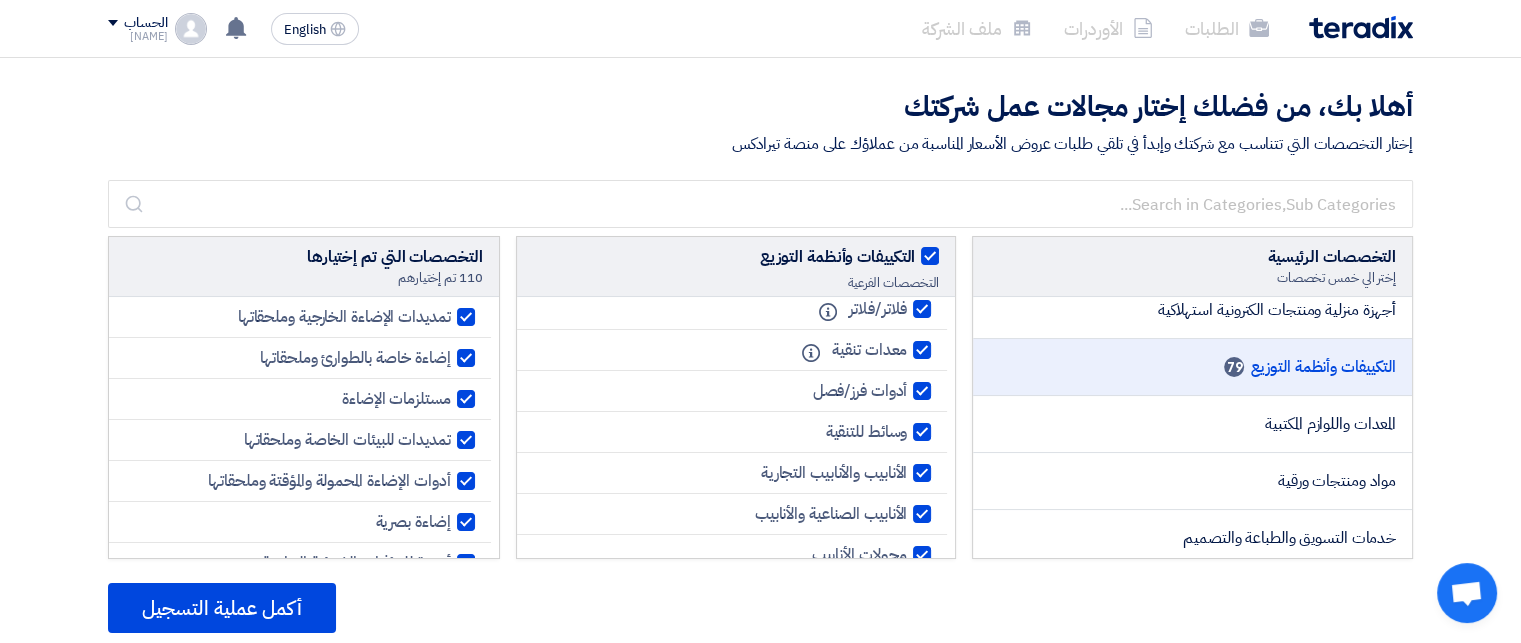 scroll, scrollTop: 600, scrollLeft: 0, axis: vertical 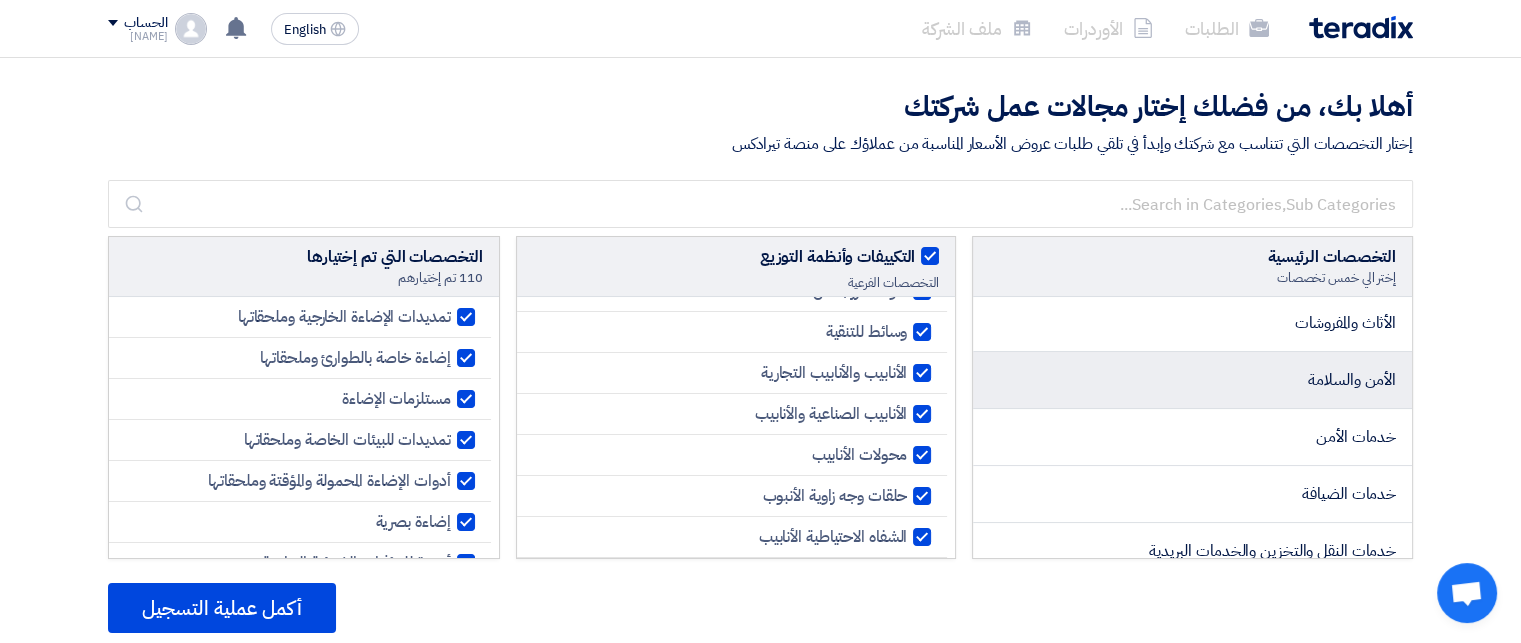 click on "الأمن والسلامة" 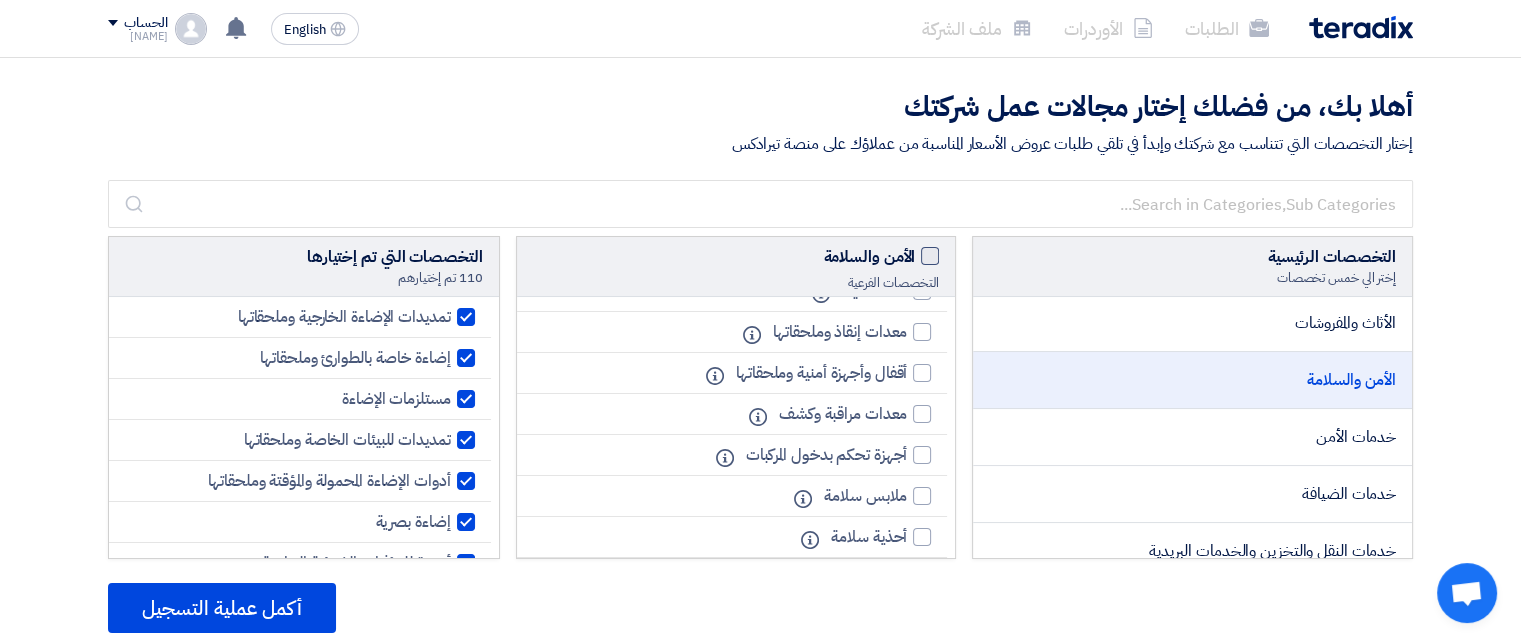 click 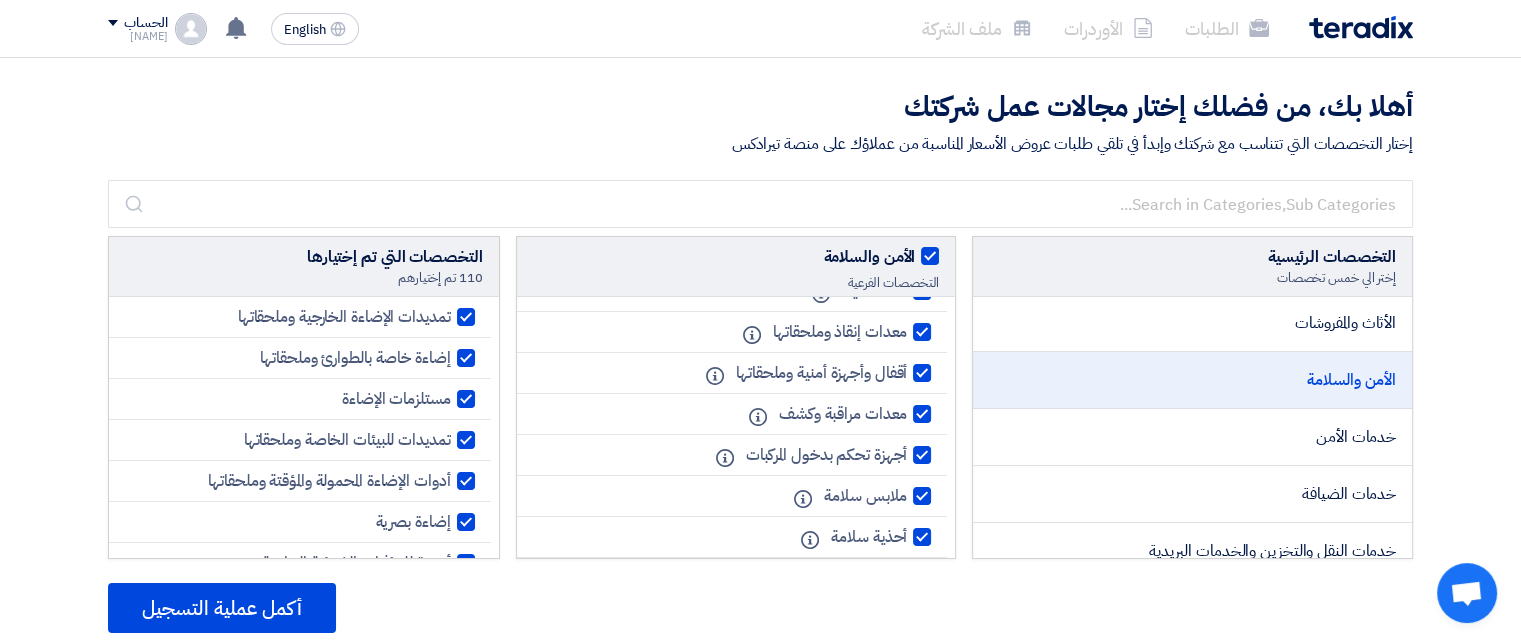 checkbox on "true" 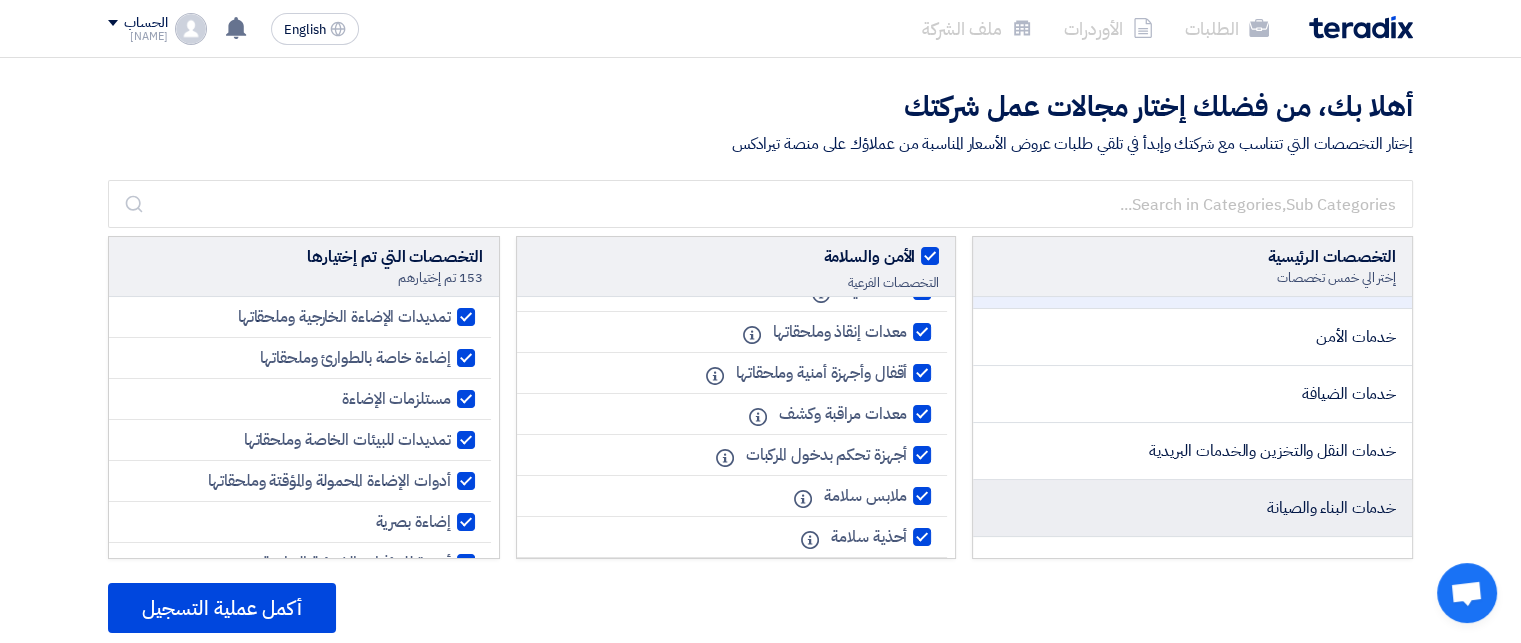 scroll, scrollTop: 1000, scrollLeft: 0, axis: vertical 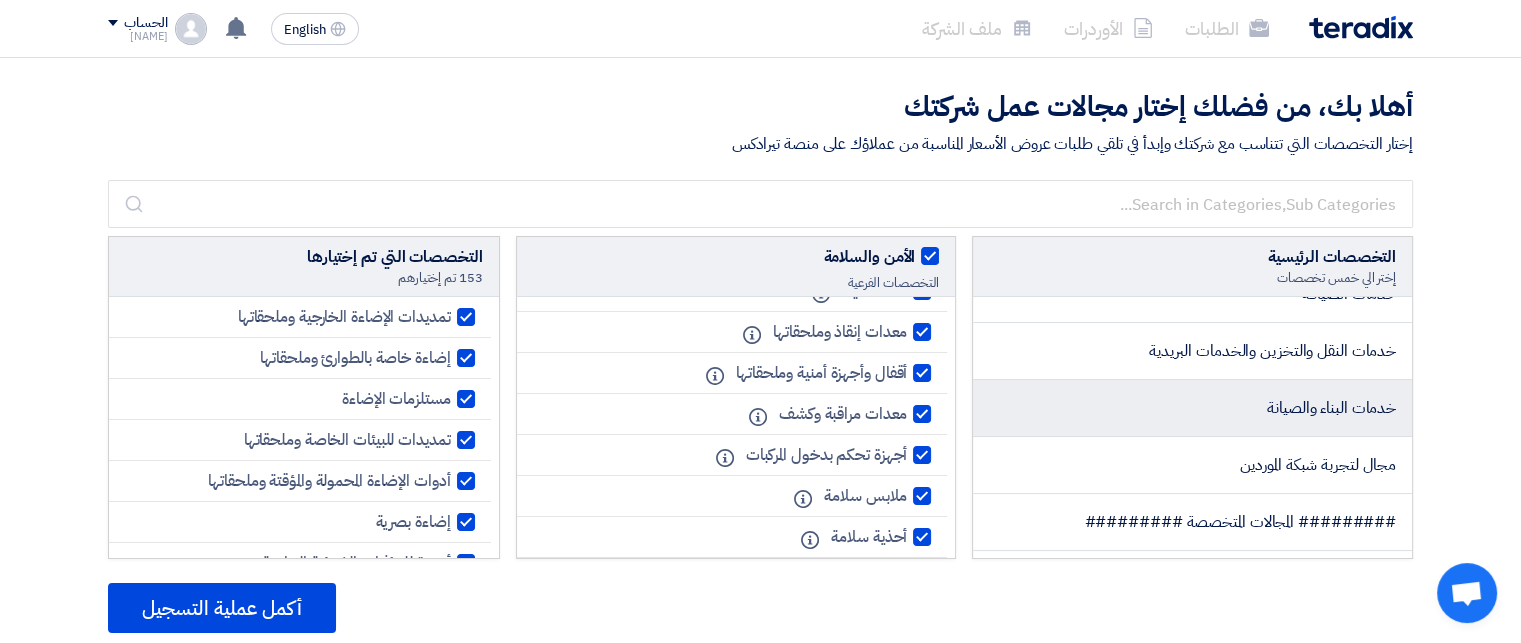 click on "خدمات البناء والصيانة" 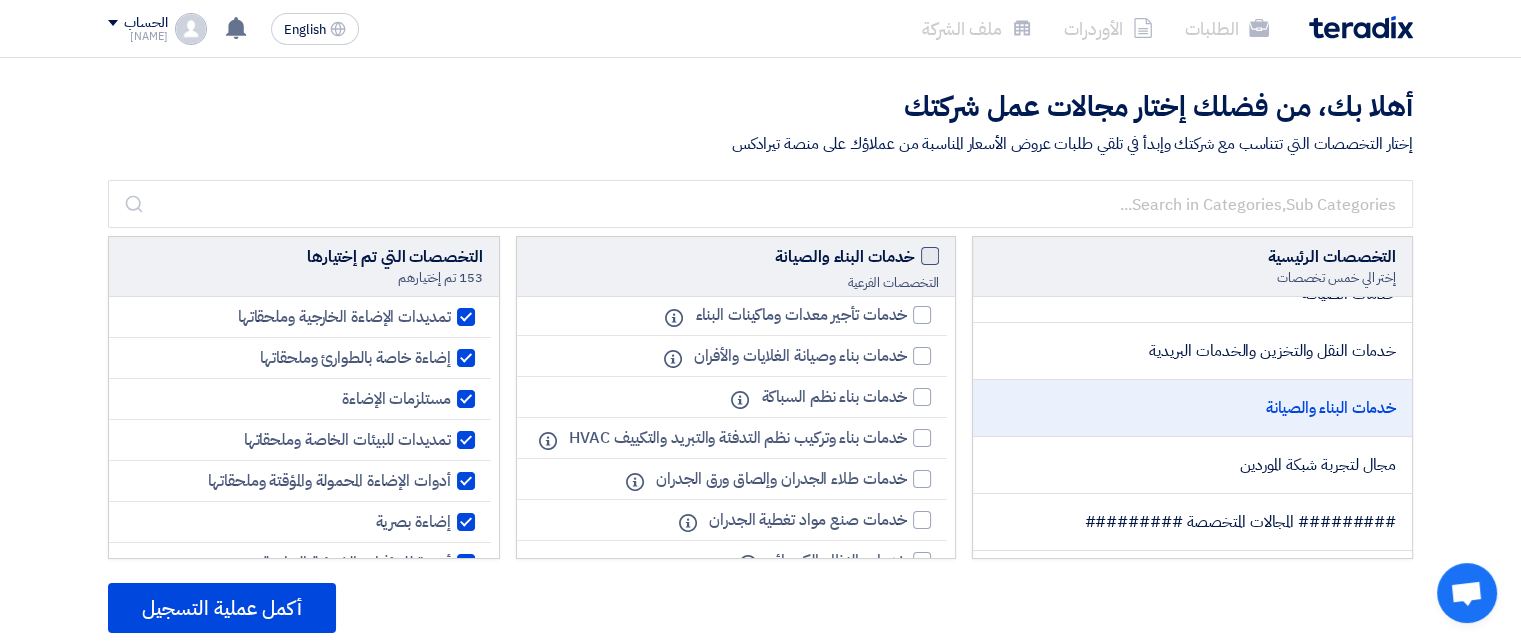 click 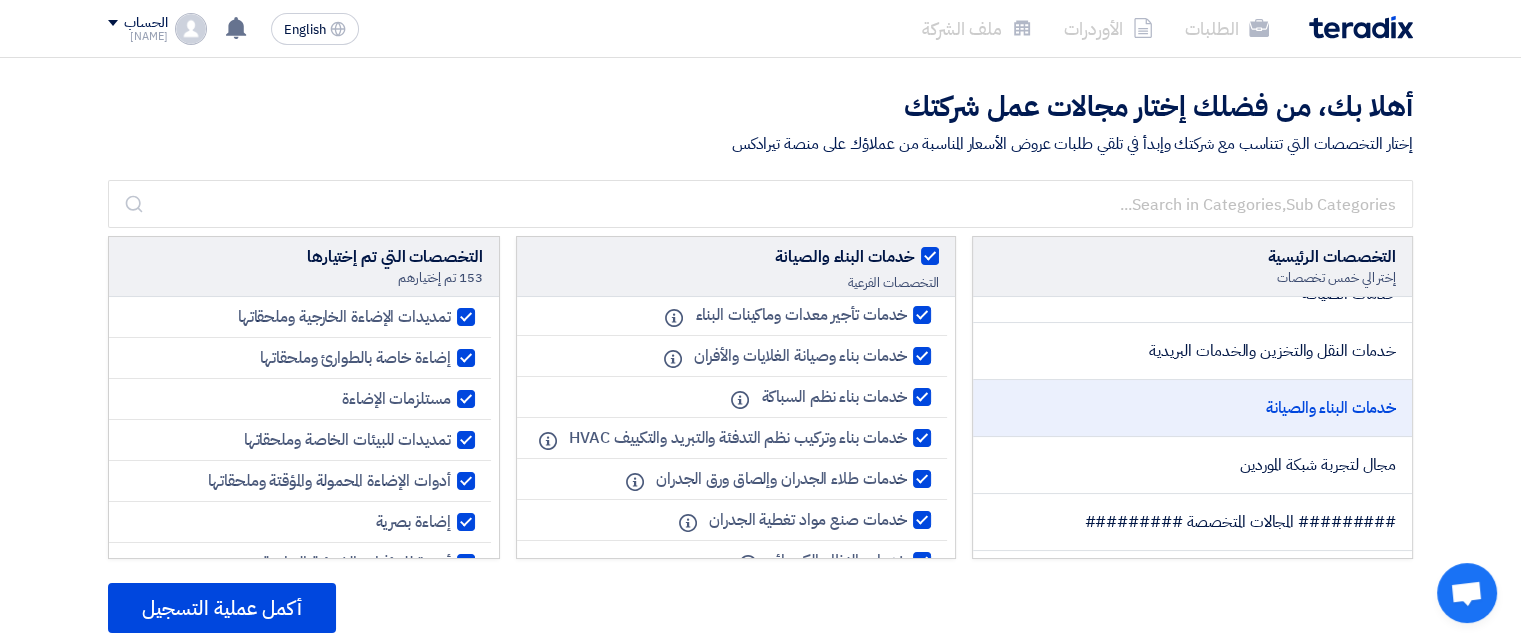 checkbox on "true" 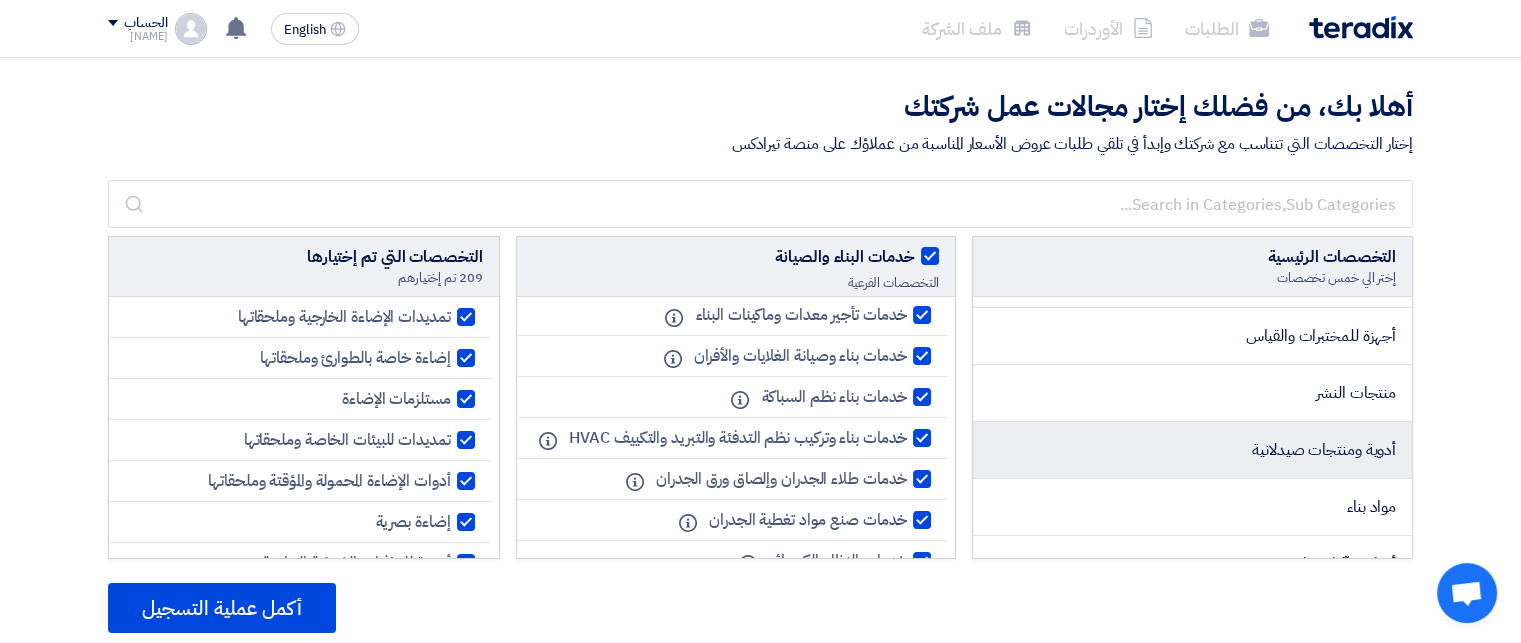 scroll, scrollTop: 1400, scrollLeft: 0, axis: vertical 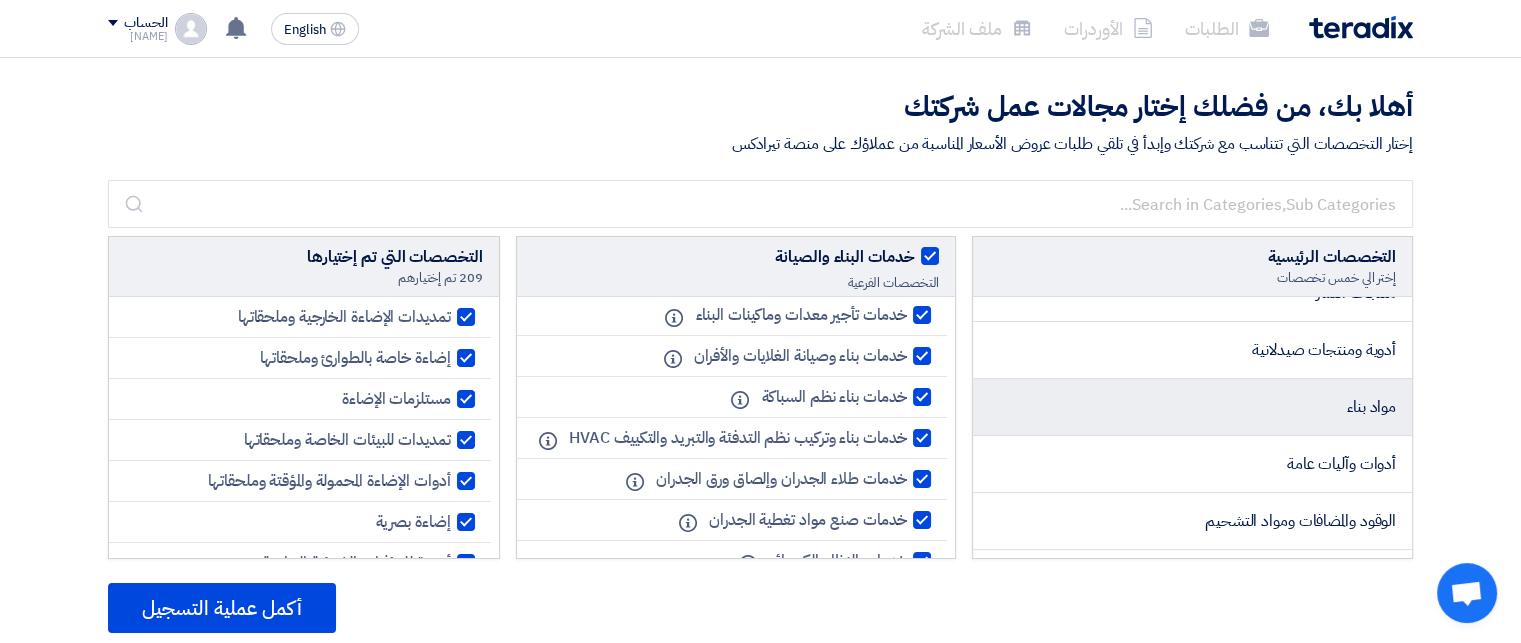 click on "مواد بناء" 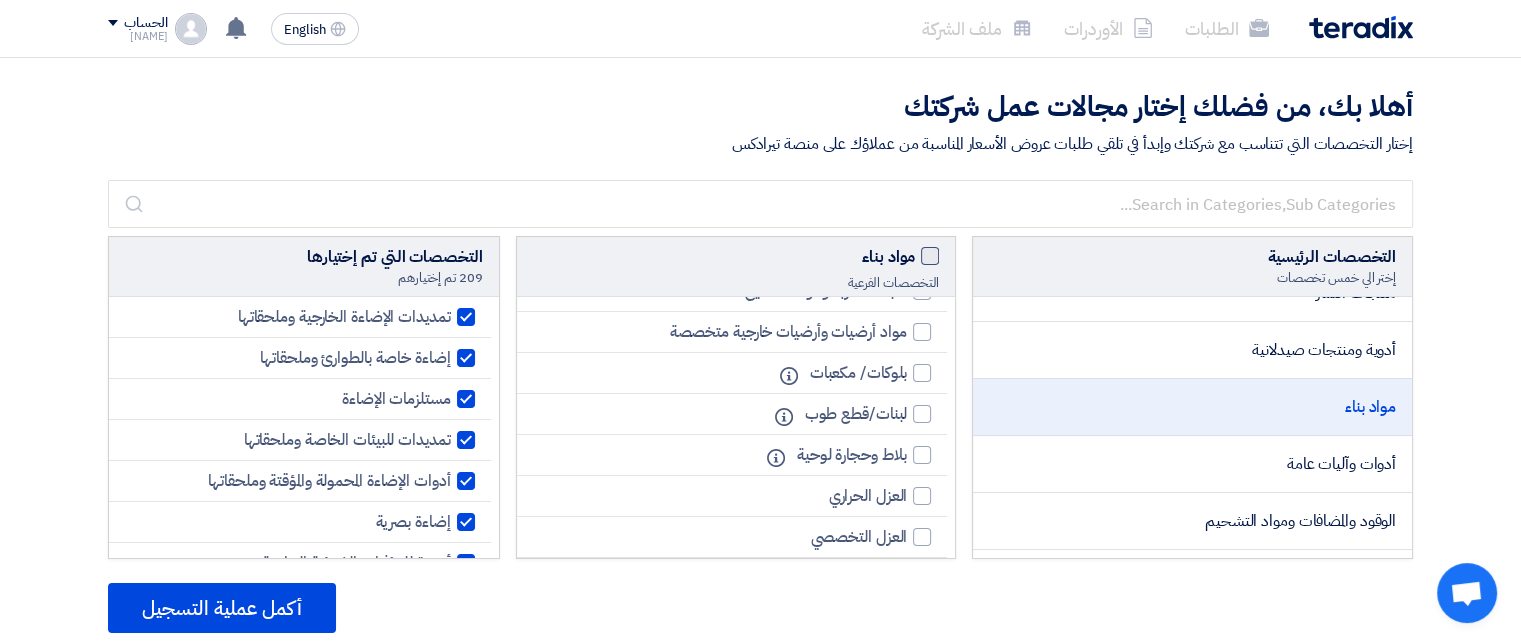 click 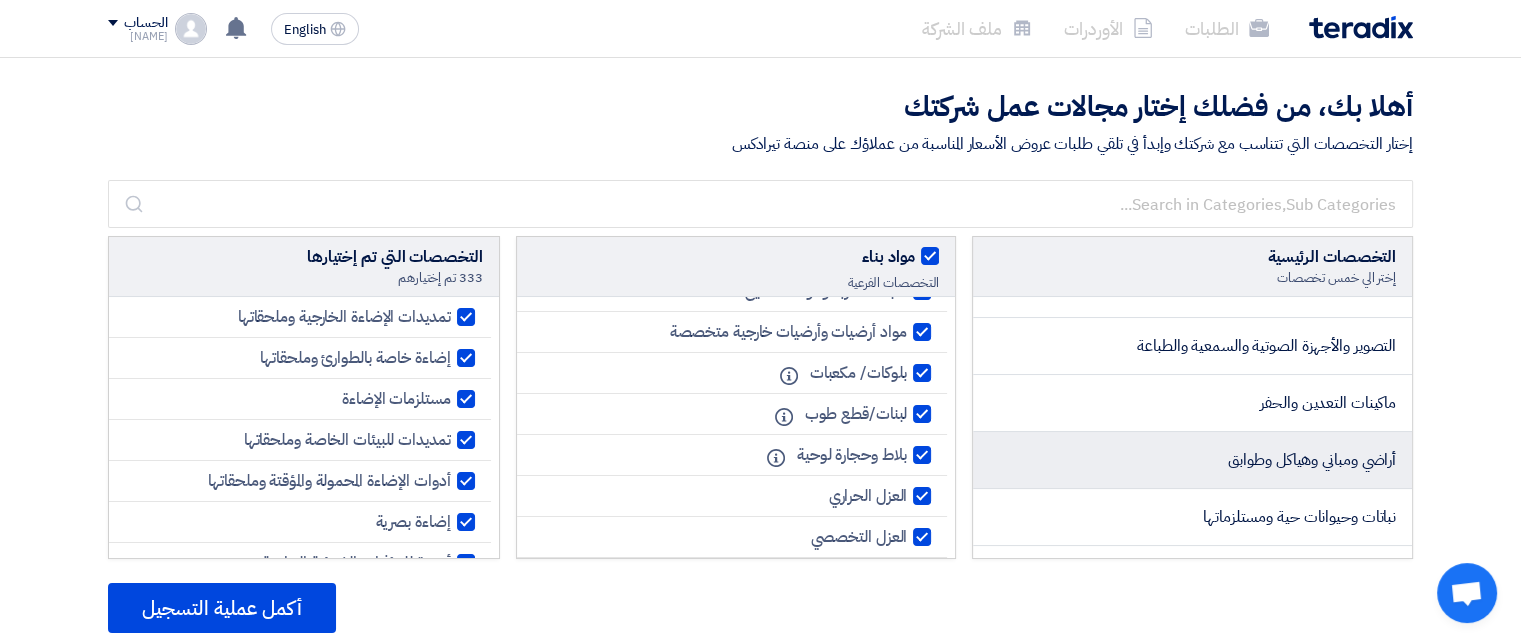 scroll, scrollTop: 2400, scrollLeft: 0, axis: vertical 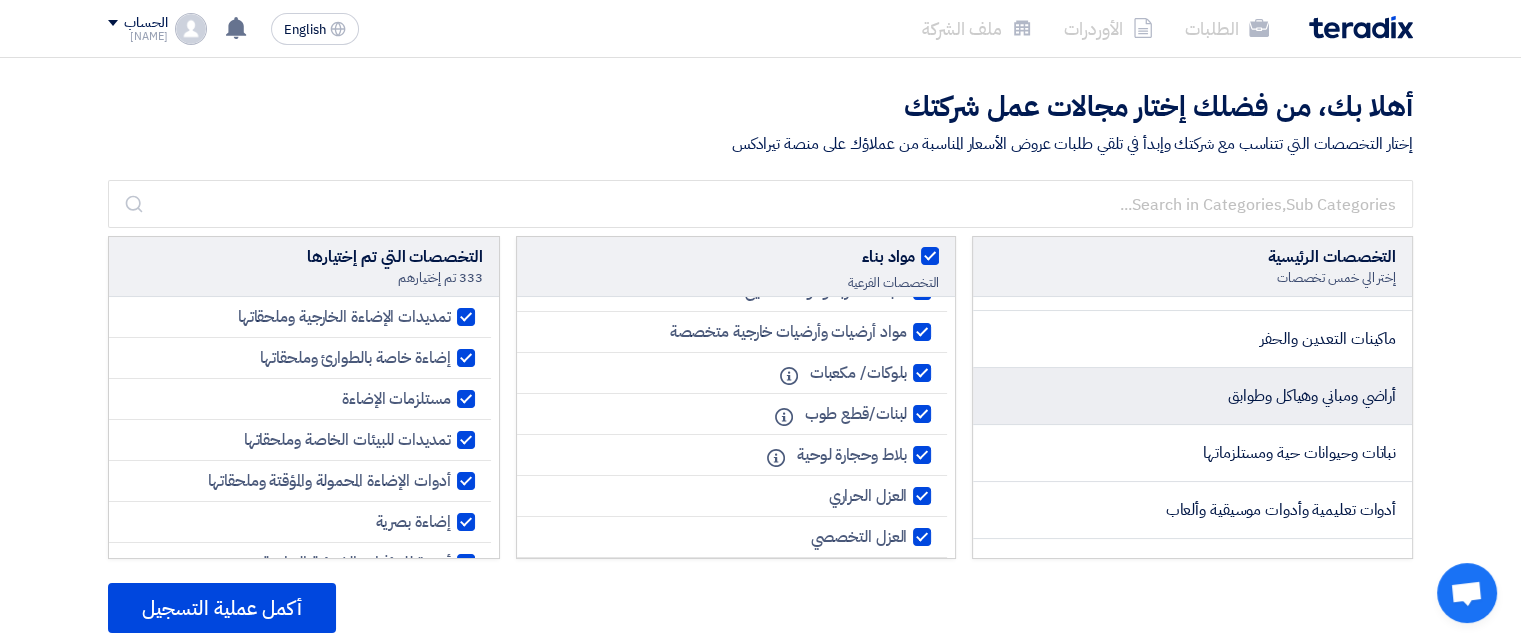 click on "أراضي ومباني وهياكل وطوابق" 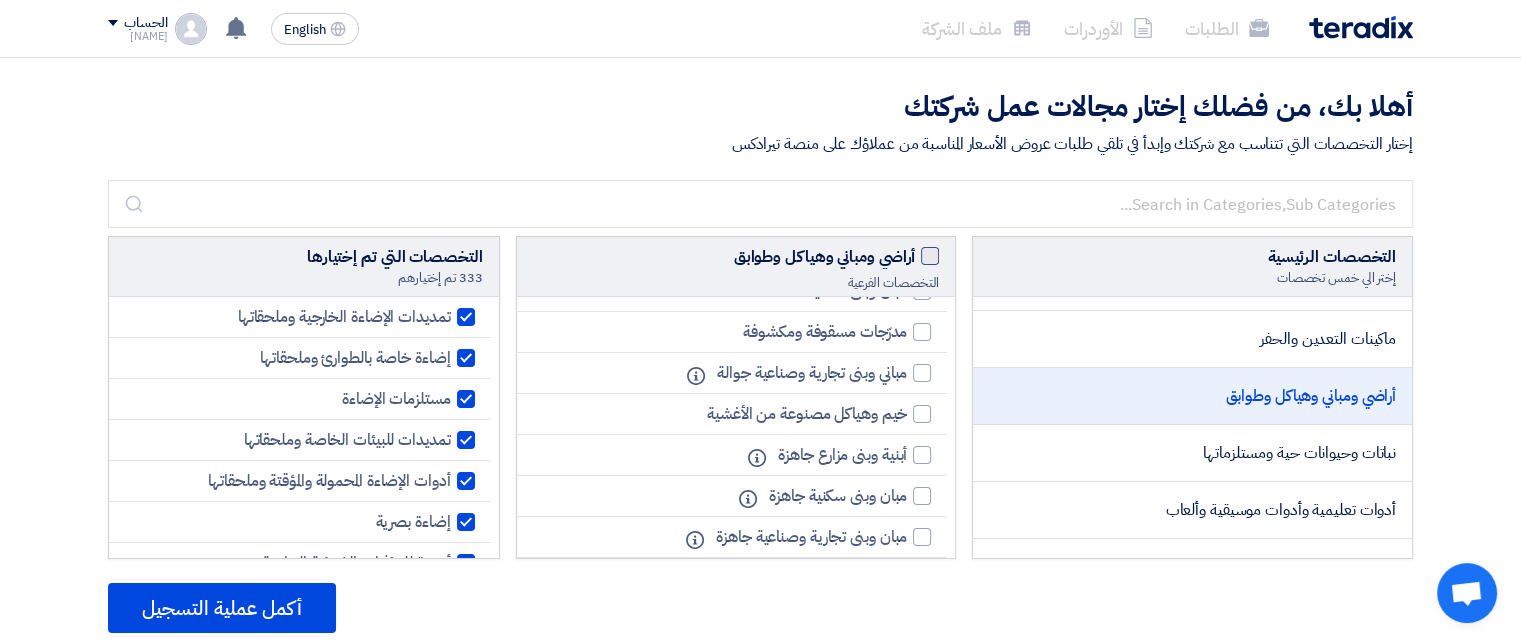 click 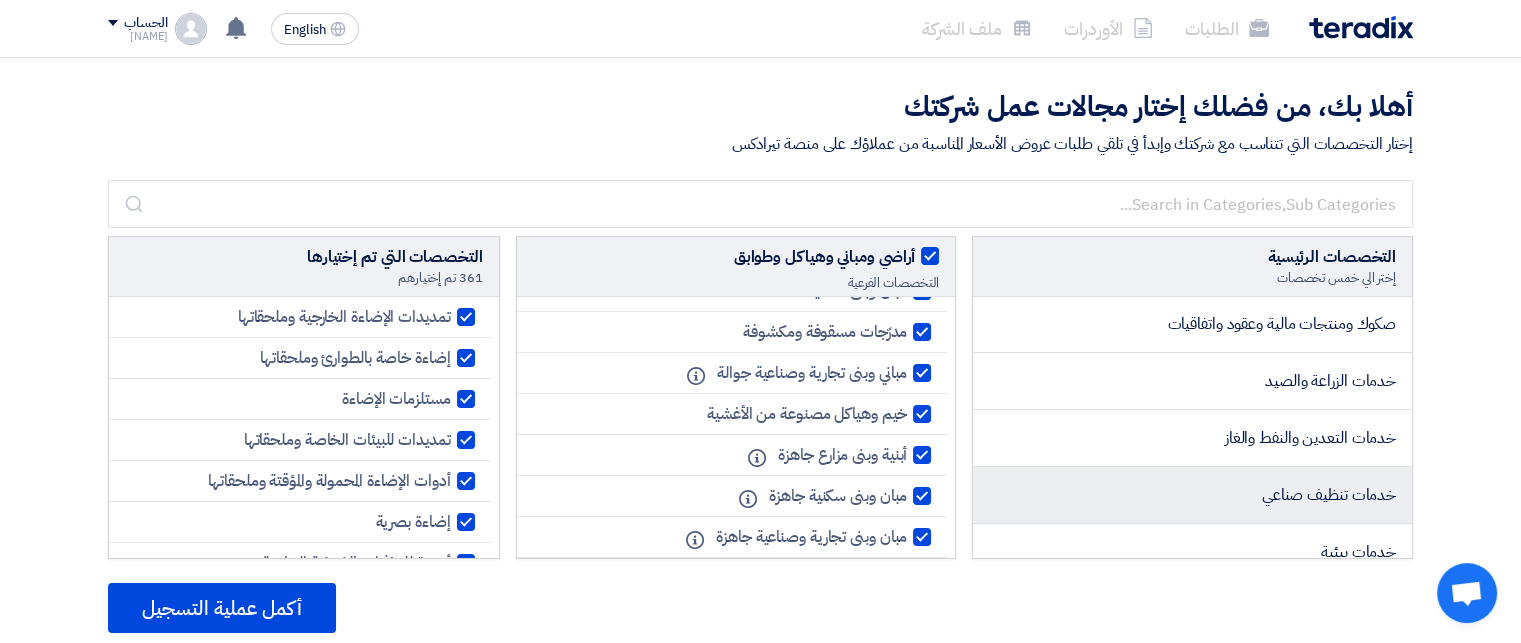 scroll, scrollTop: 2800, scrollLeft: 0, axis: vertical 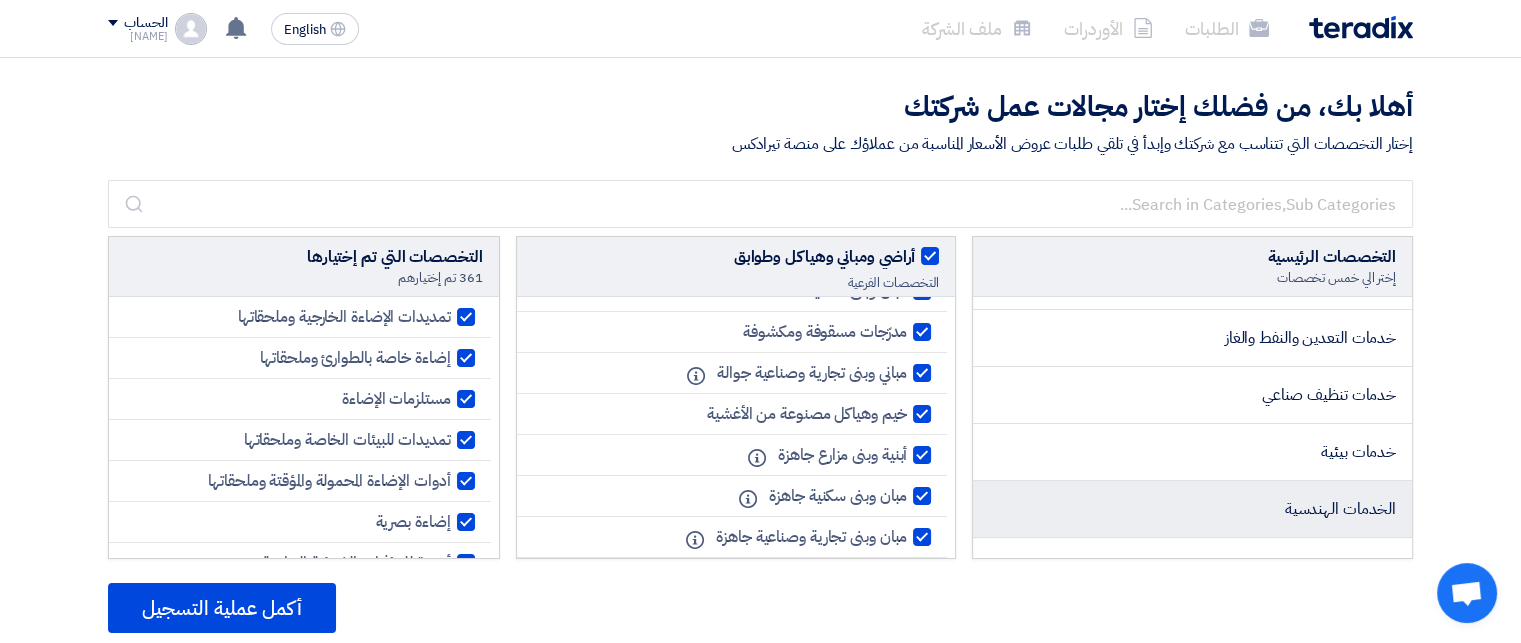 click on "الخدمات الهندسية" 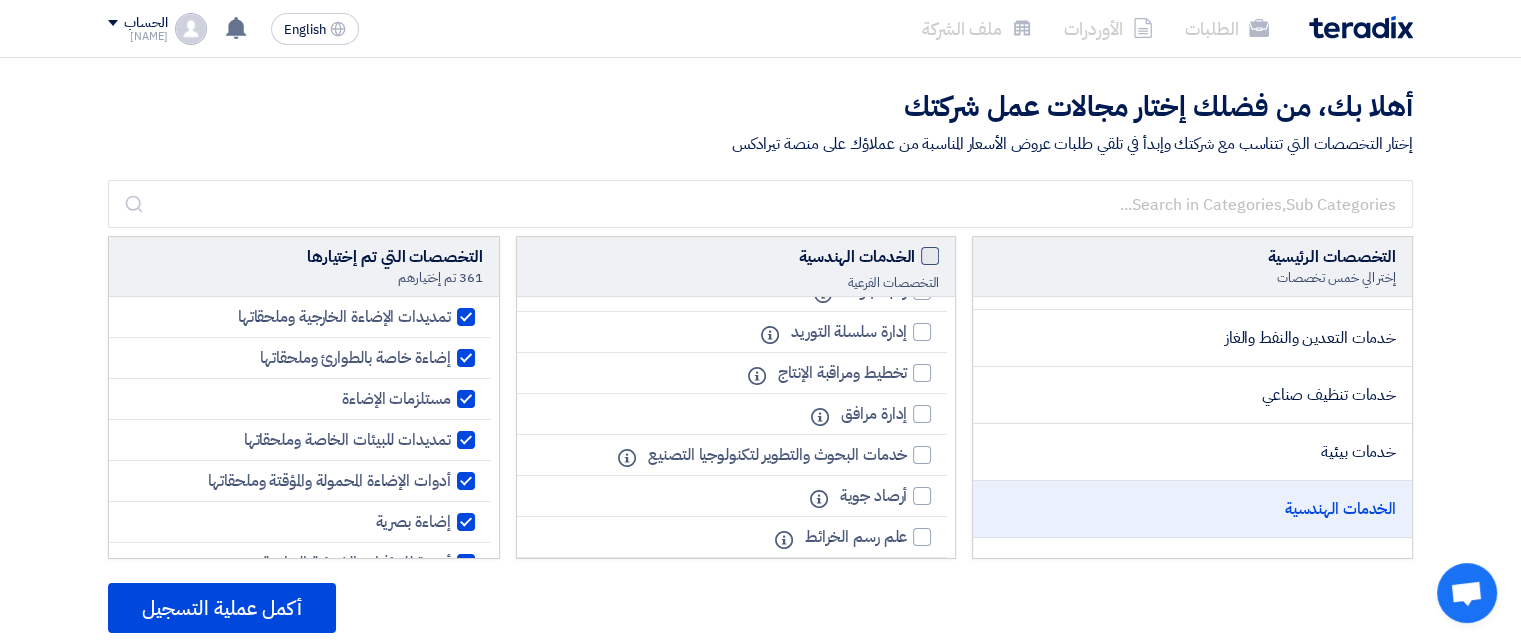 click 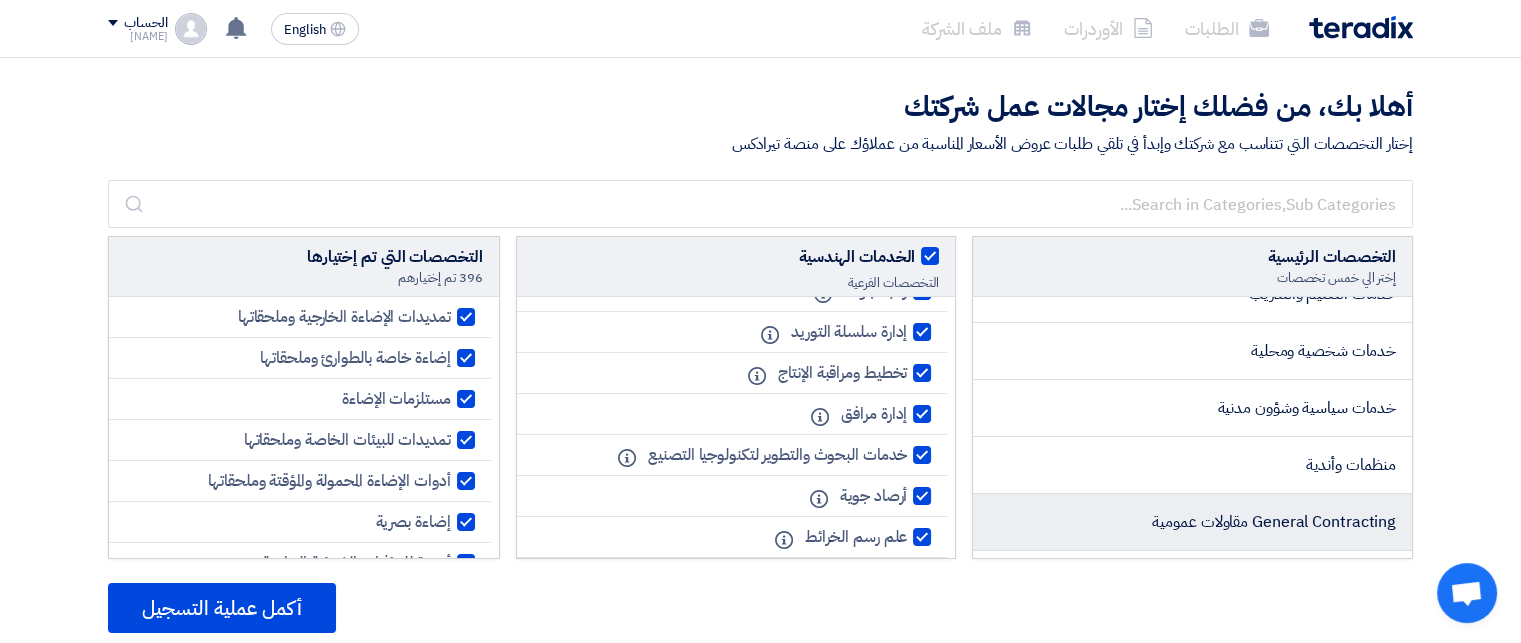 scroll, scrollTop: 3372, scrollLeft: 0, axis: vertical 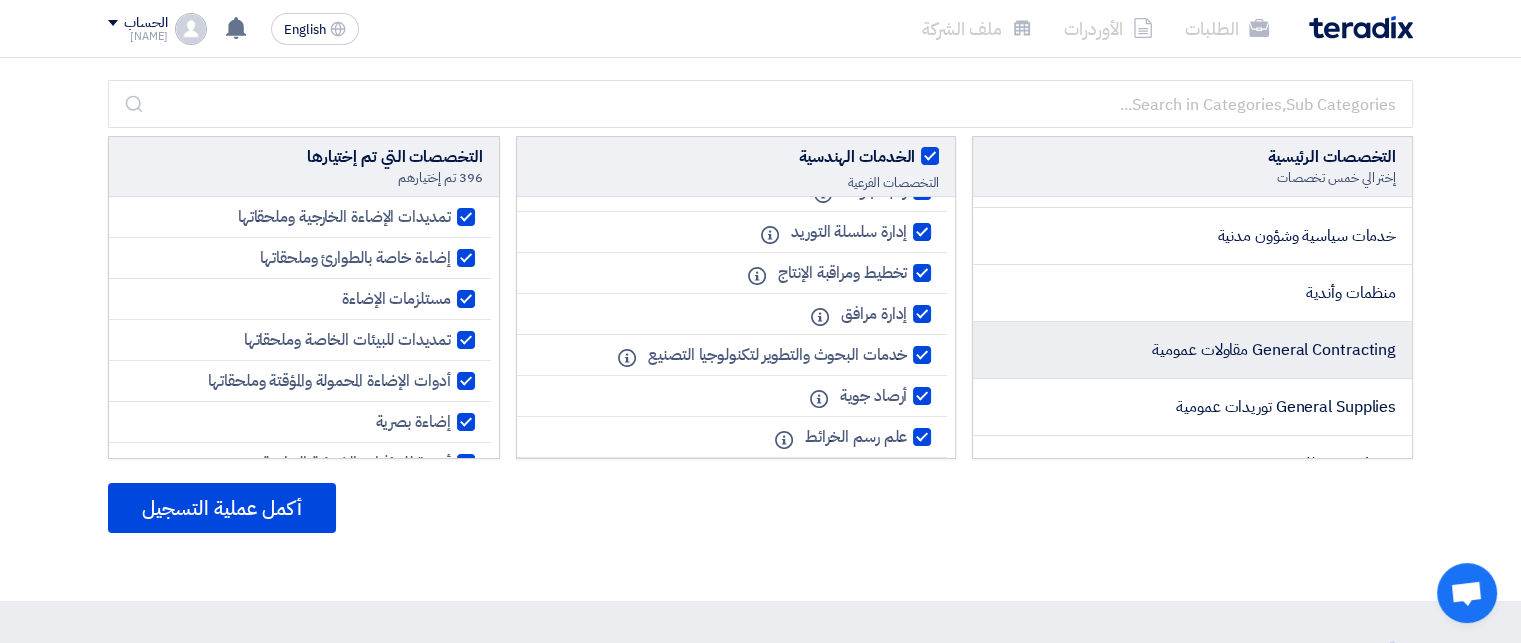 click on "General Contracting مقاولات عمومية" 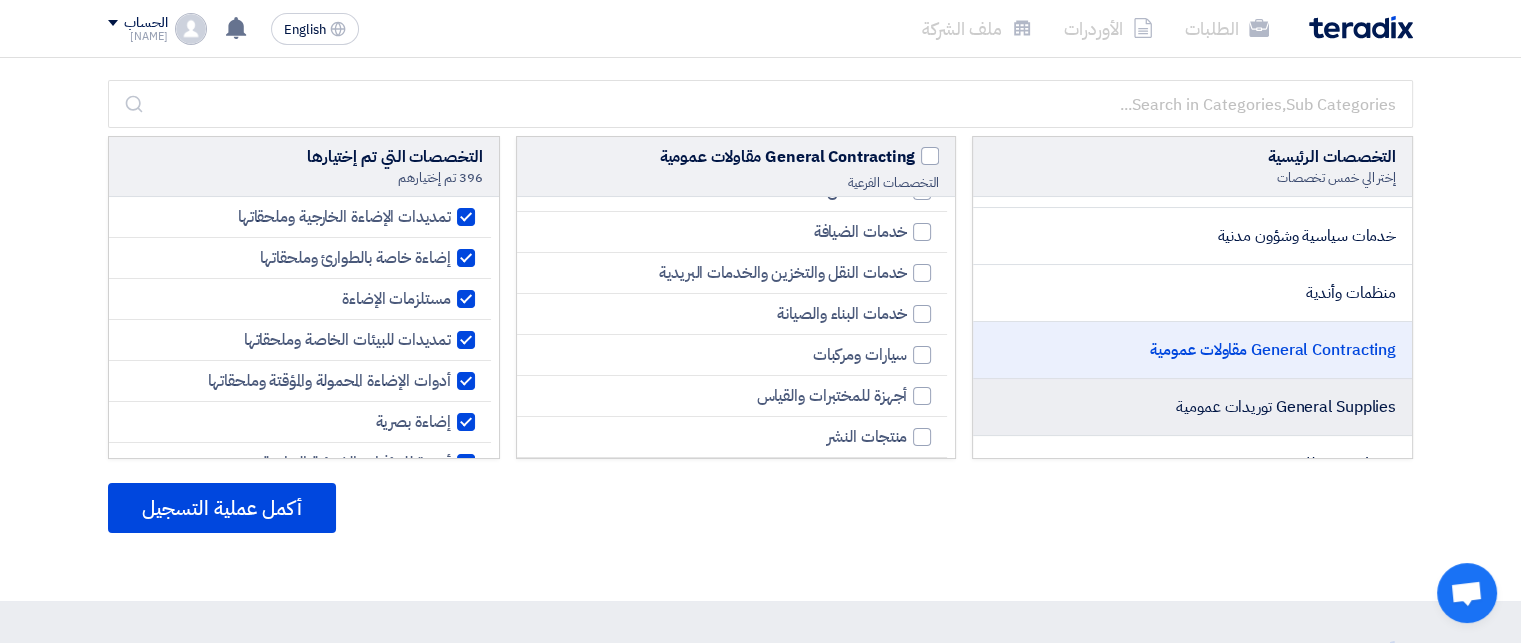 click on "General Supplies توريدات عمومية" 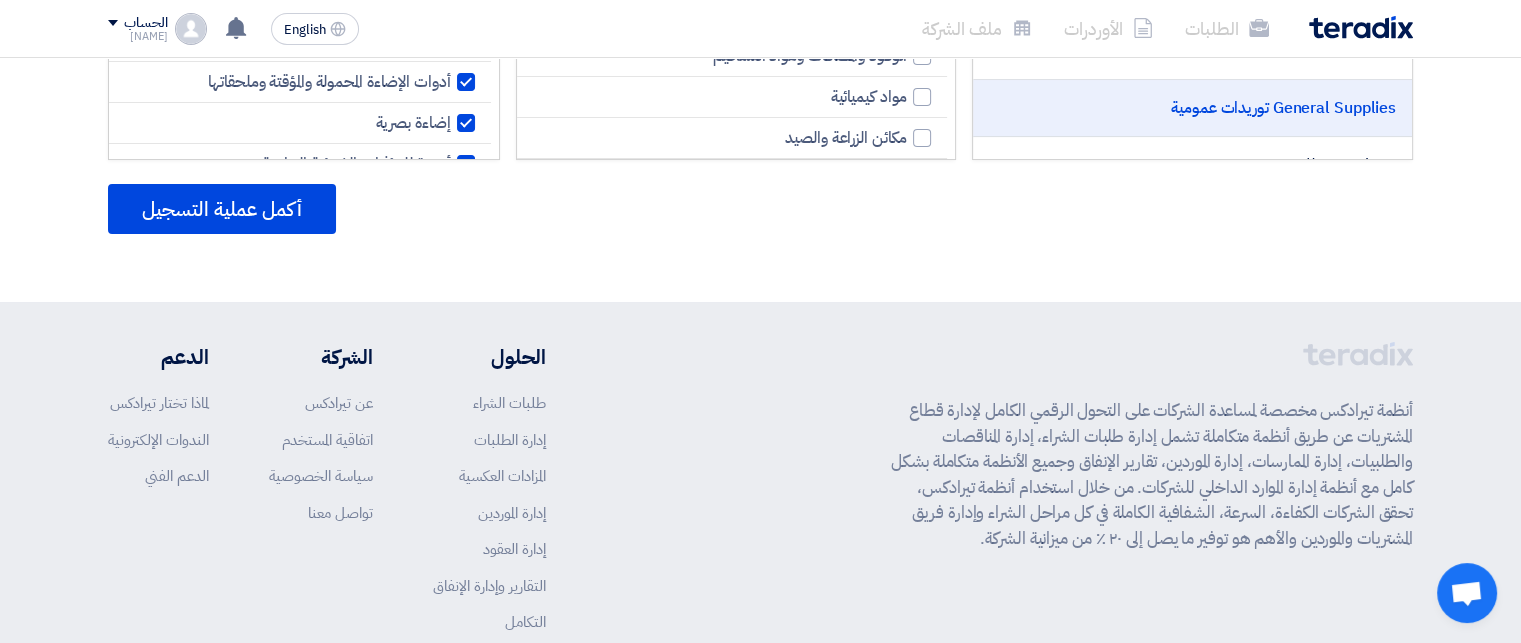 scroll, scrollTop: 400, scrollLeft: 0, axis: vertical 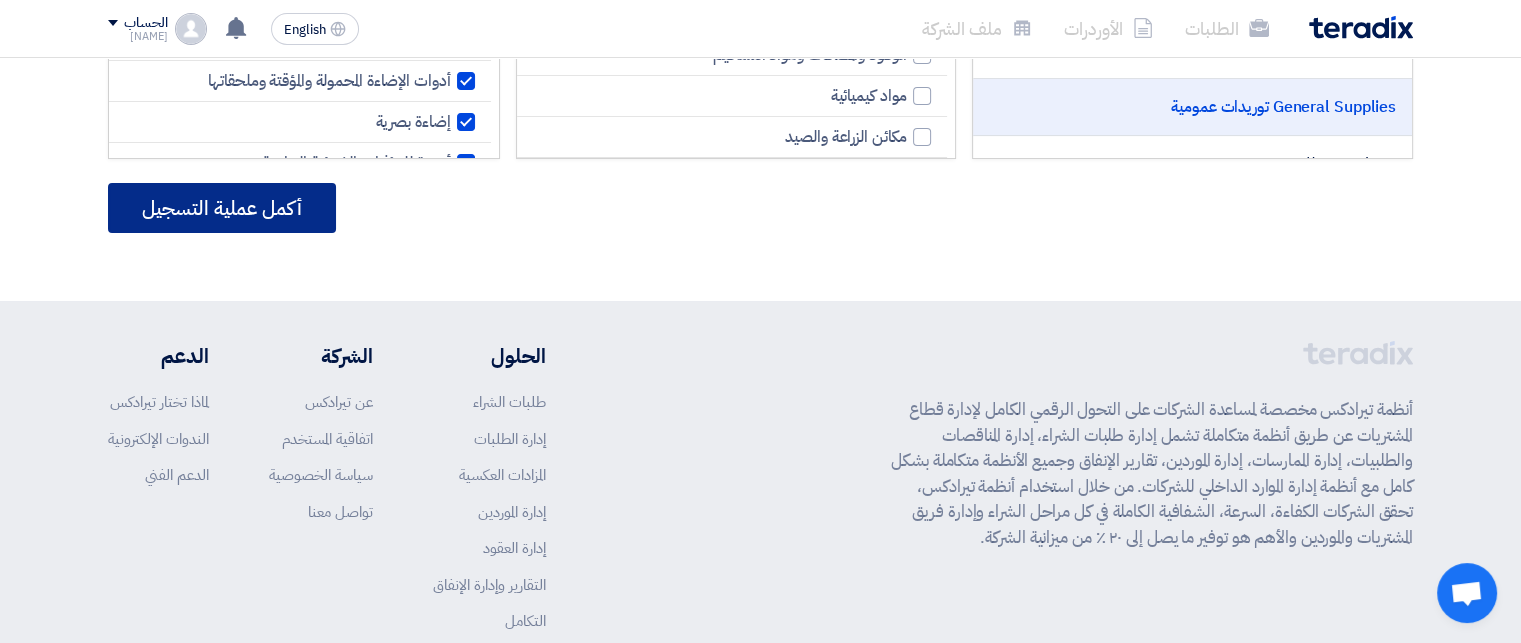 click on "أكمل عملية التسجيل" 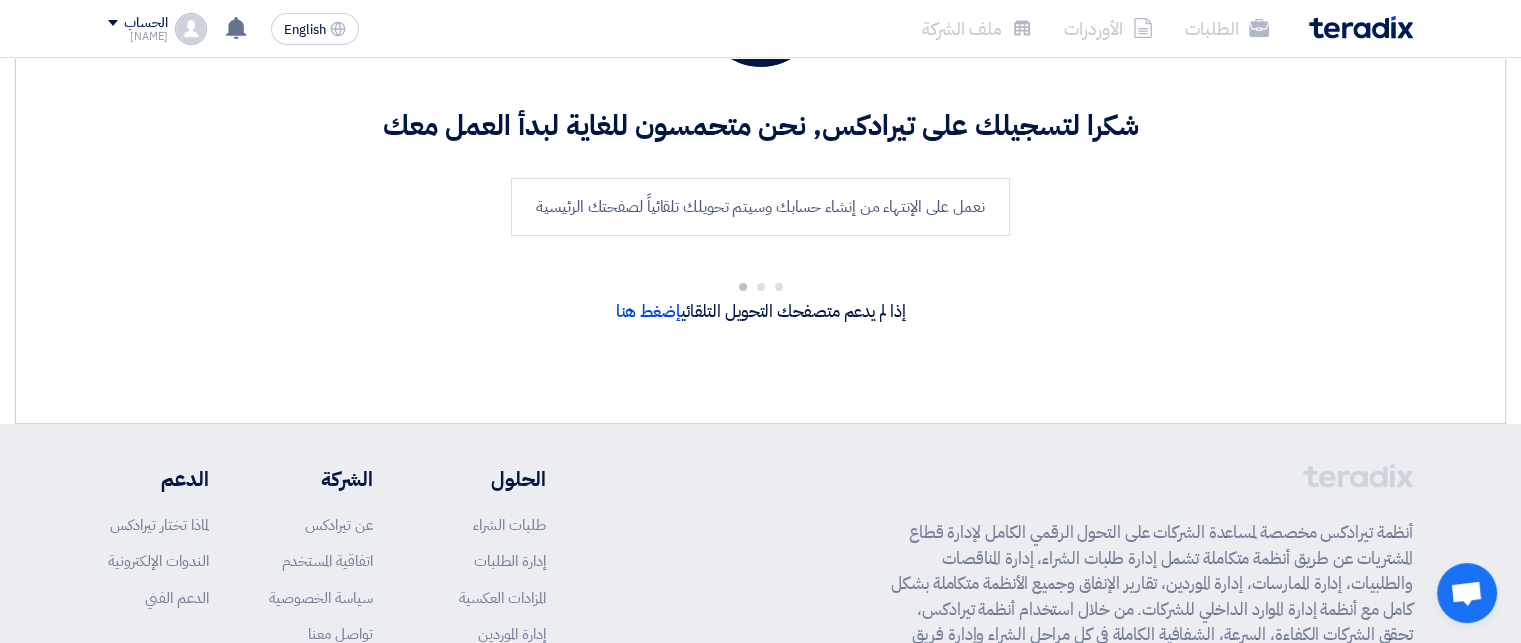 scroll, scrollTop: 320, scrollLeft: 0, axis: vertical 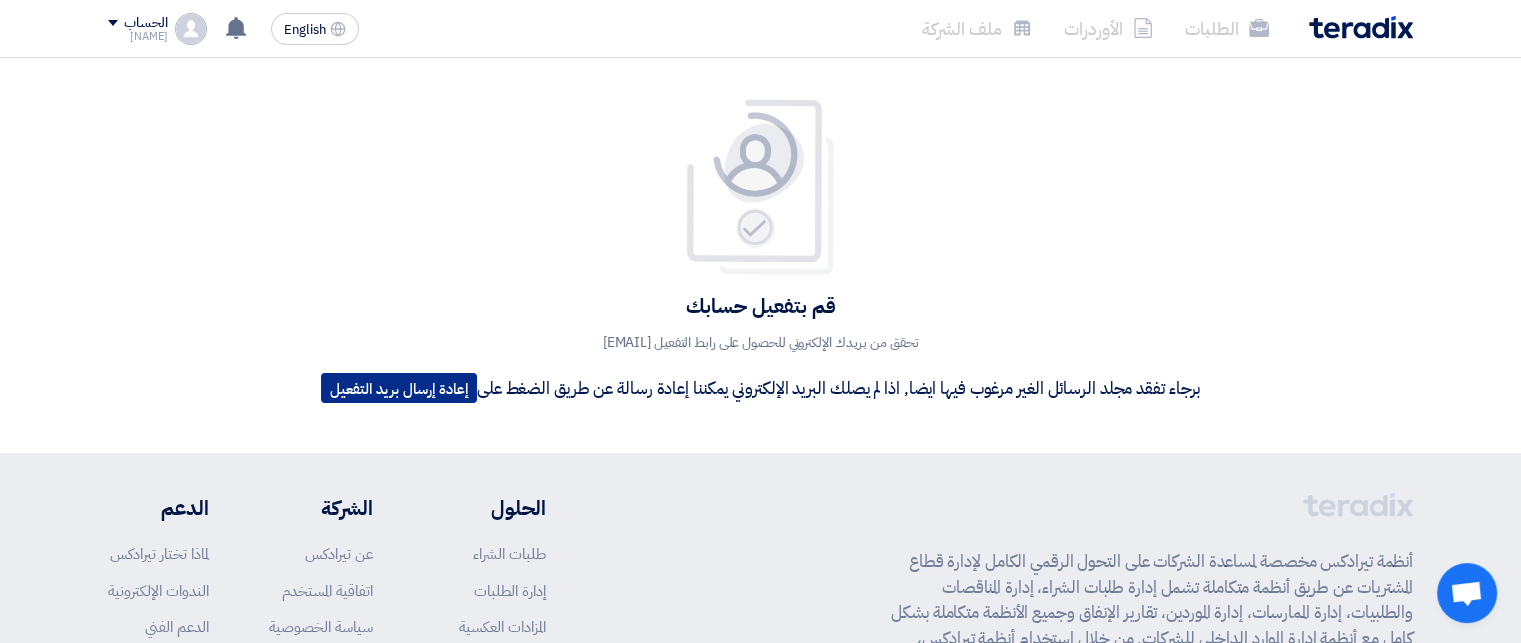 click on "إعادة إرسال بريد التفعيل" 